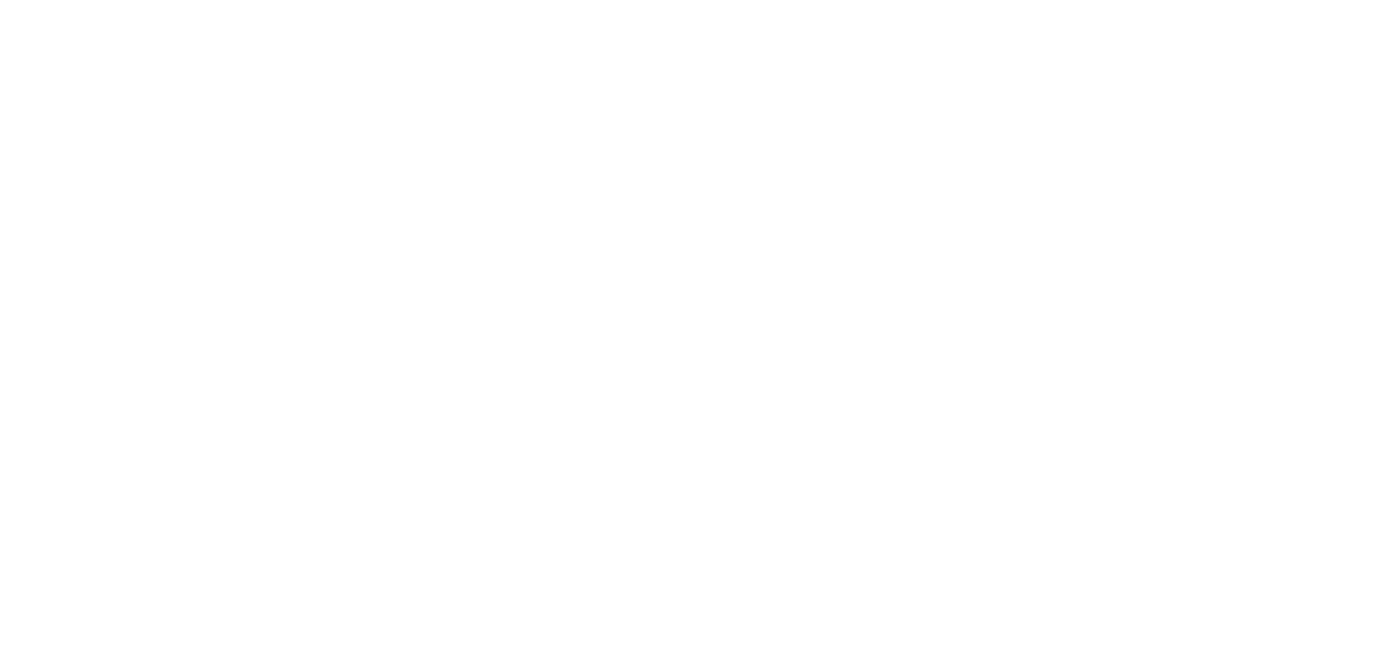 scroll, scrollTop: 0, scrollLeft: 0, axis: both 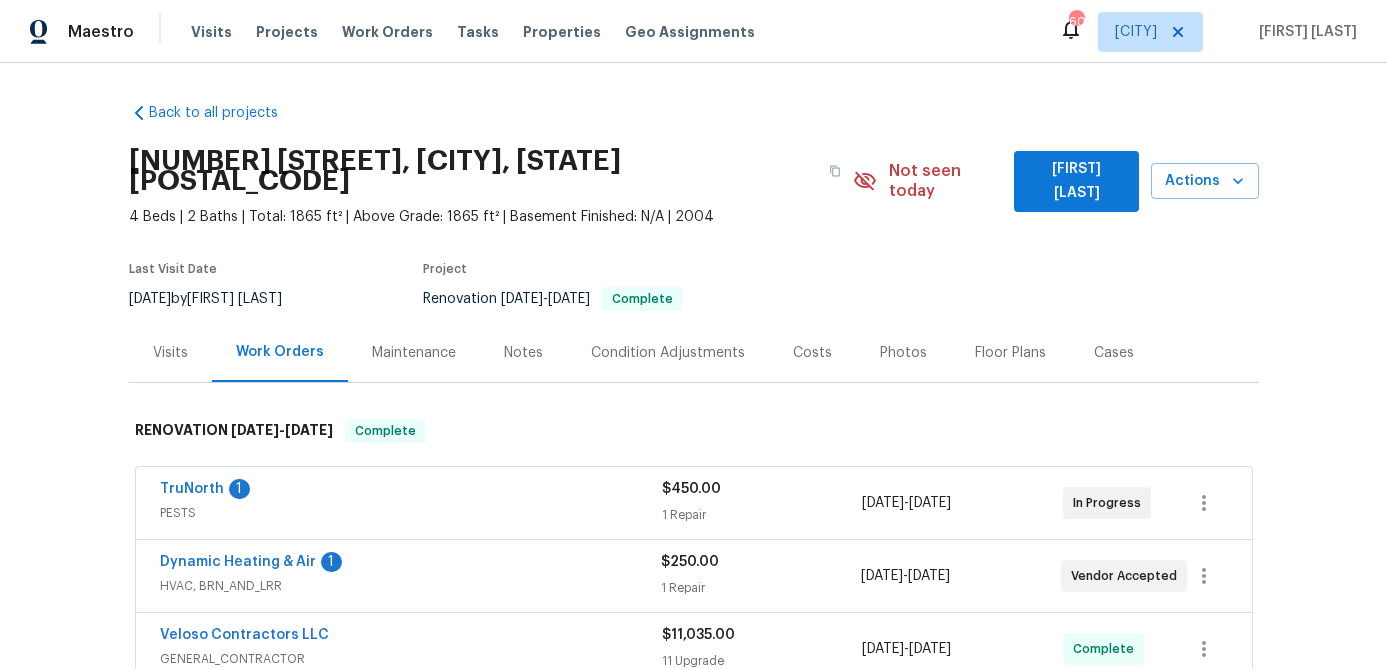 click on "[FIRST] [LAST]" at bounding box center [1076, 181] 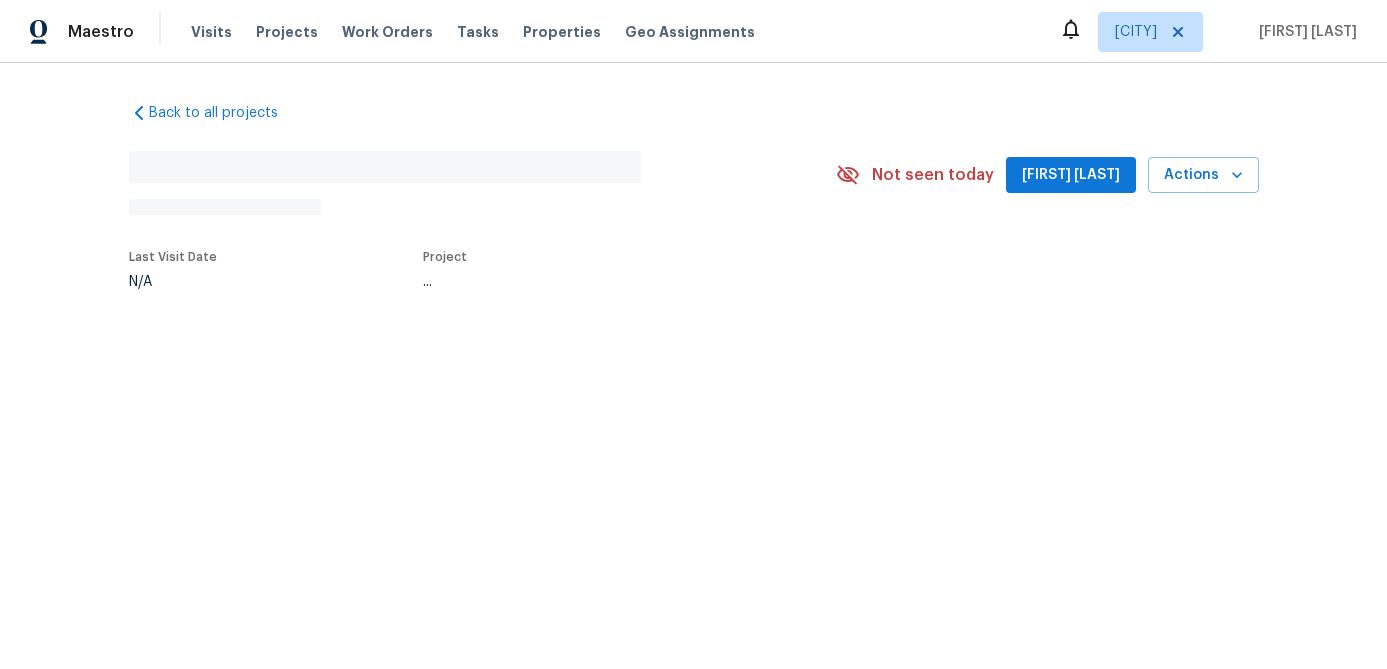 scroll, scrollTop: 0, scrollLeft: 0, axis: both 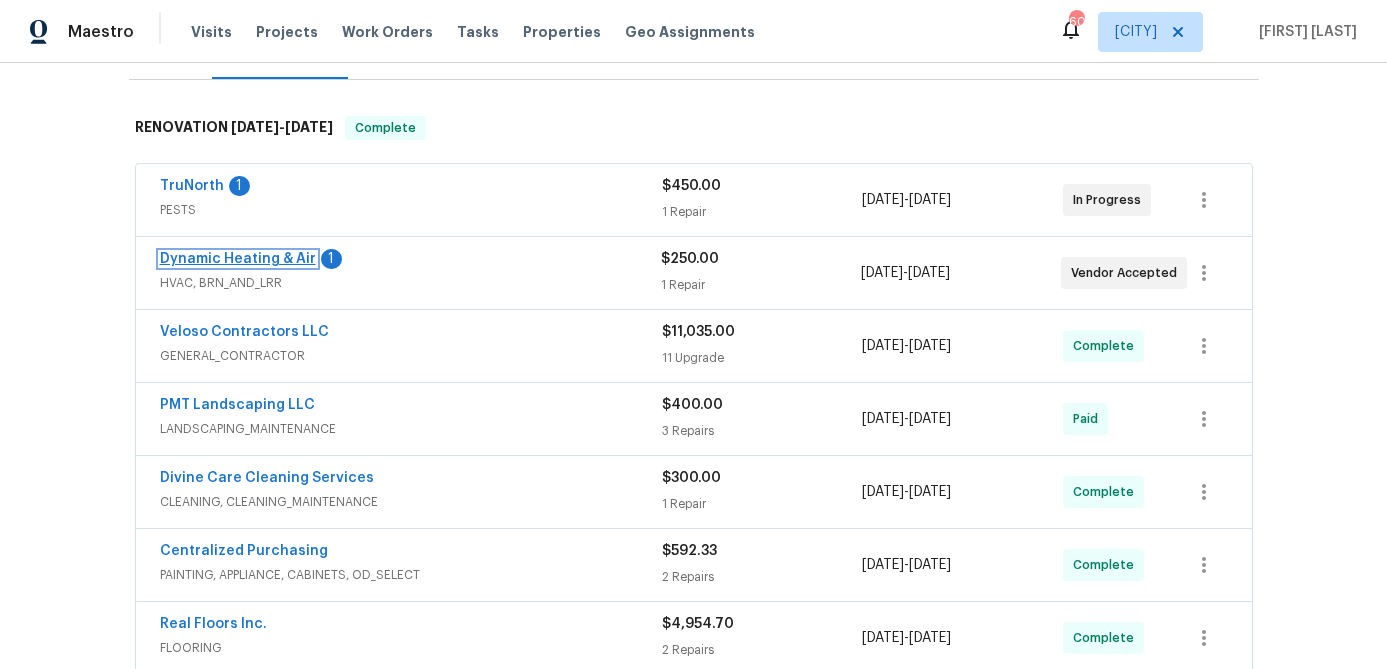 click on "Dynamic Heating & Air" at bounding box center (238, 259) 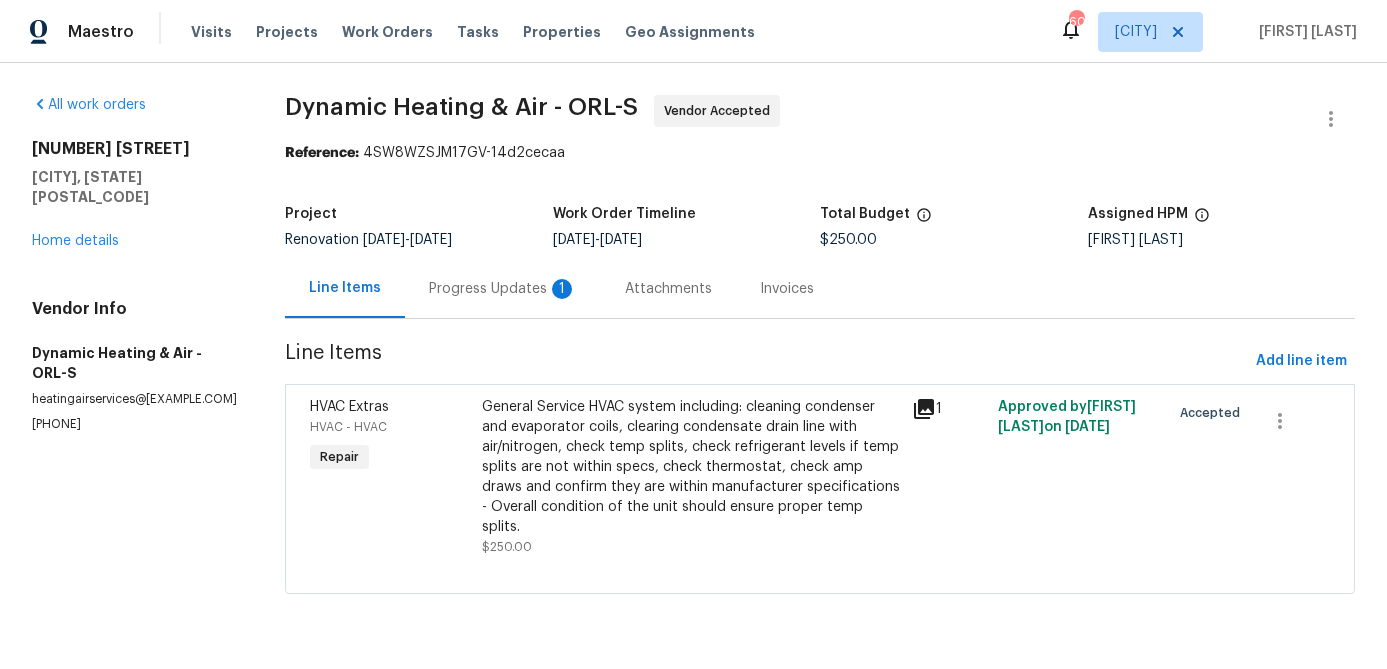 click on "Attachments" at bounding box center [668, 288] 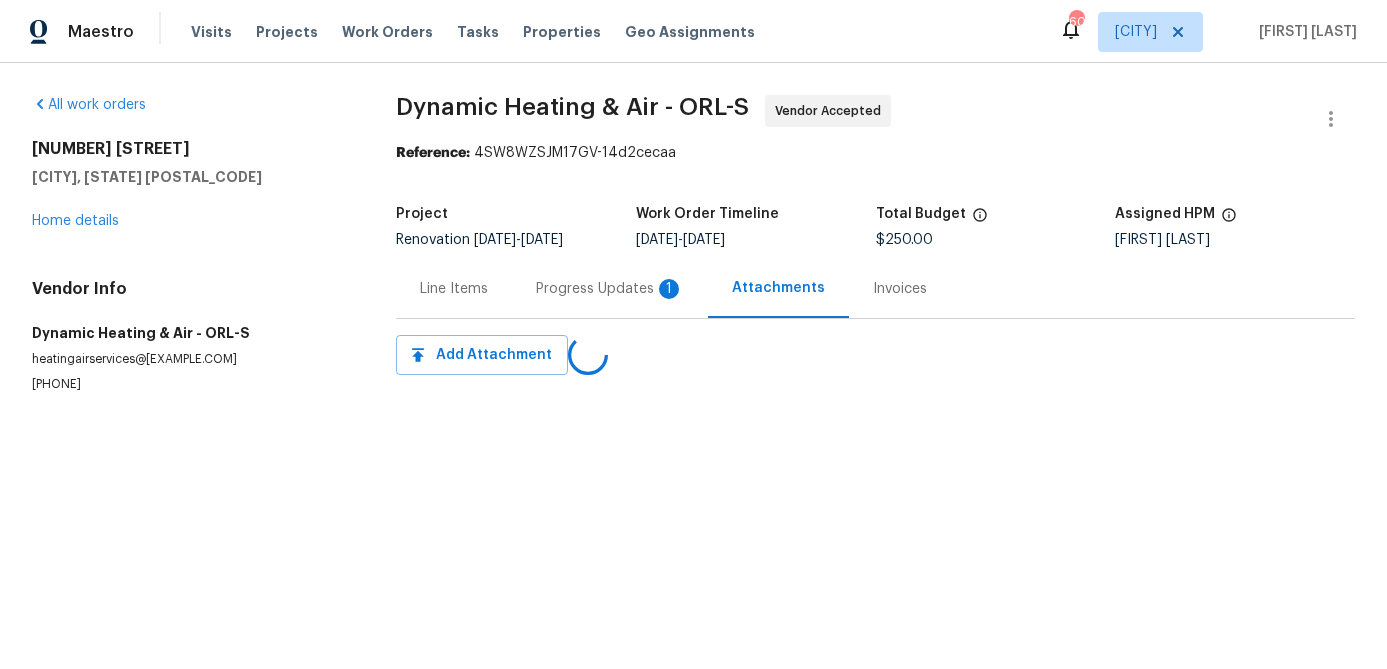 click on "Progress Updates 1" at bounding box center [610, 288] 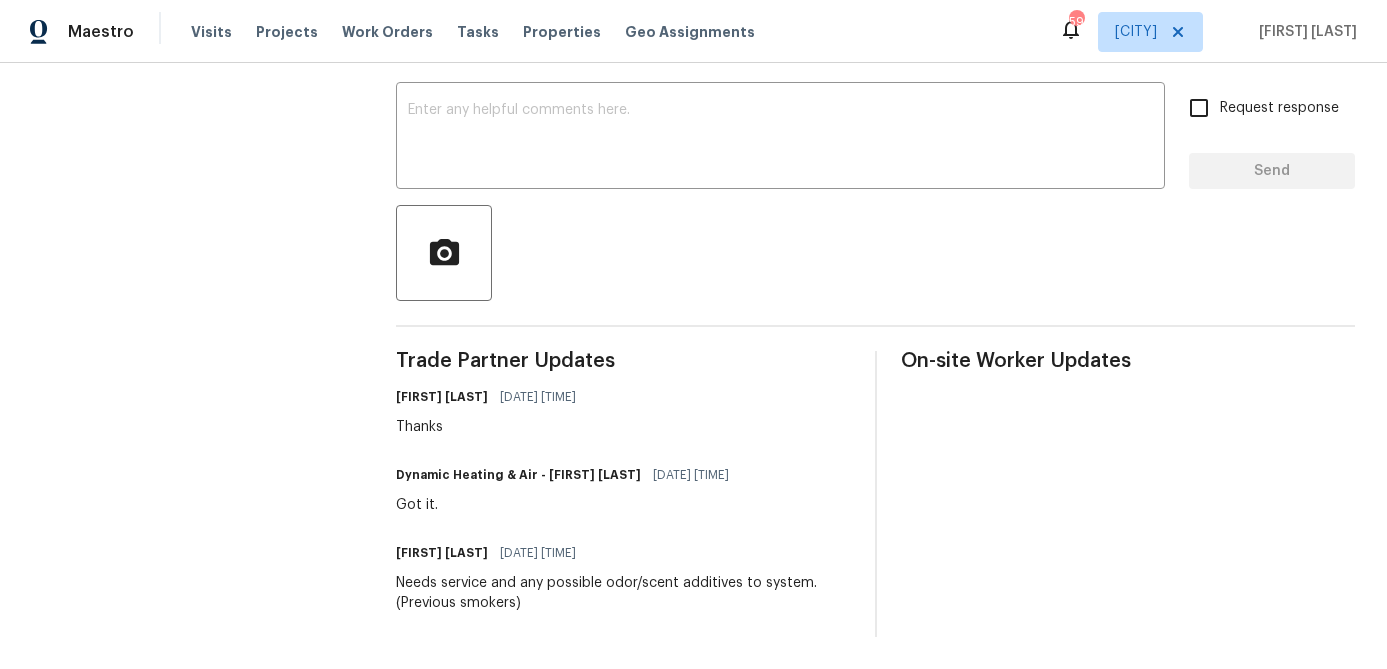 scroll, scrollTop: 0, scrollLeft: 0, axis: both 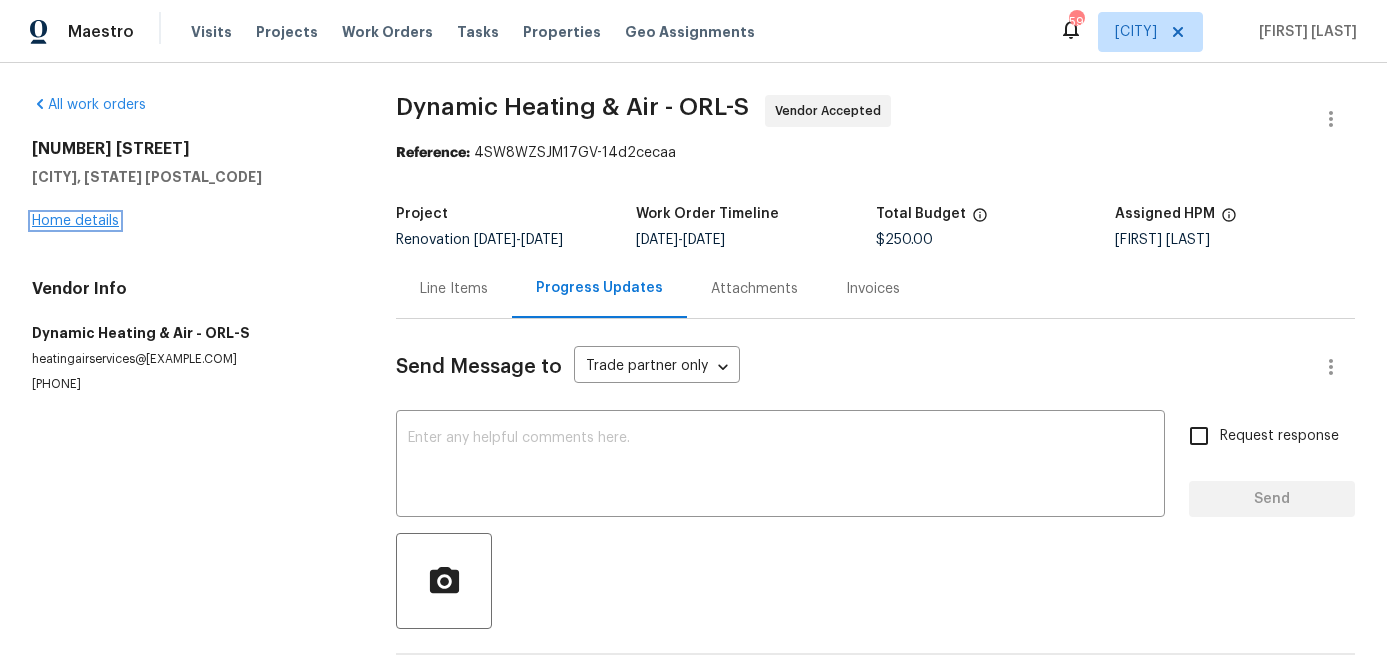 click on "Home details" at bounding box center (75, 221) 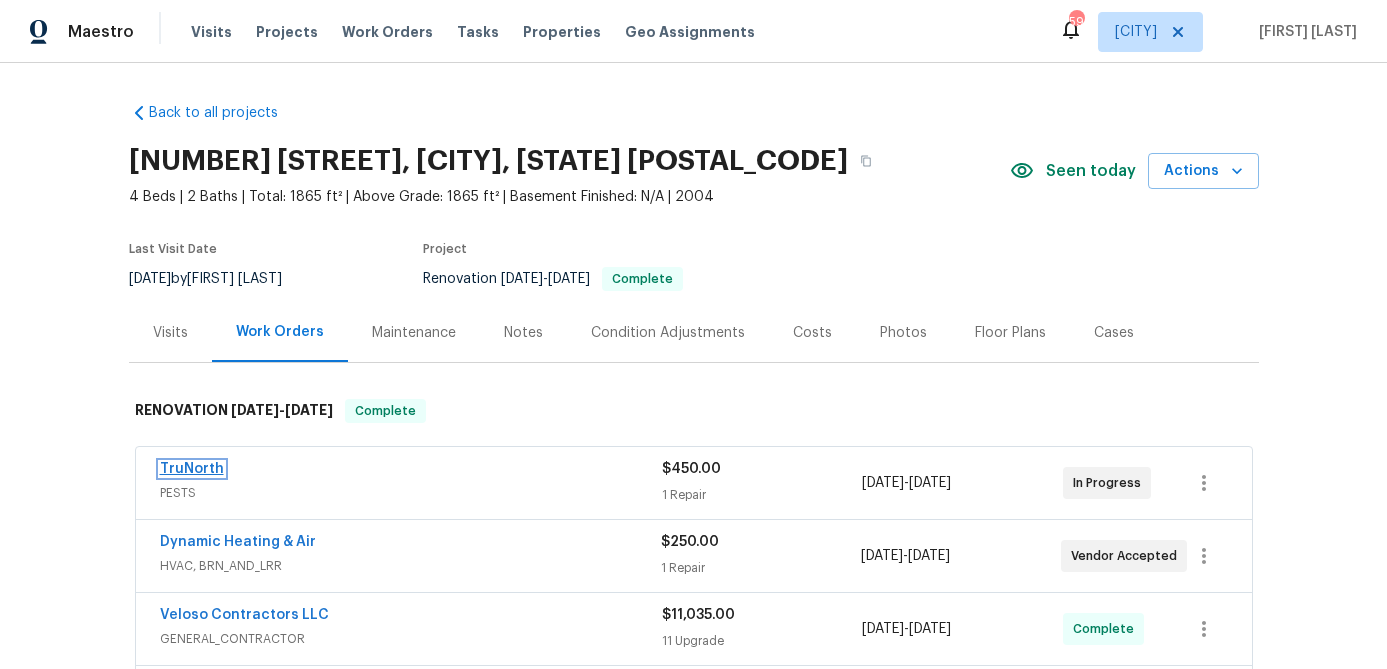 click on "TruNorth" at bounding box center [192, 469] 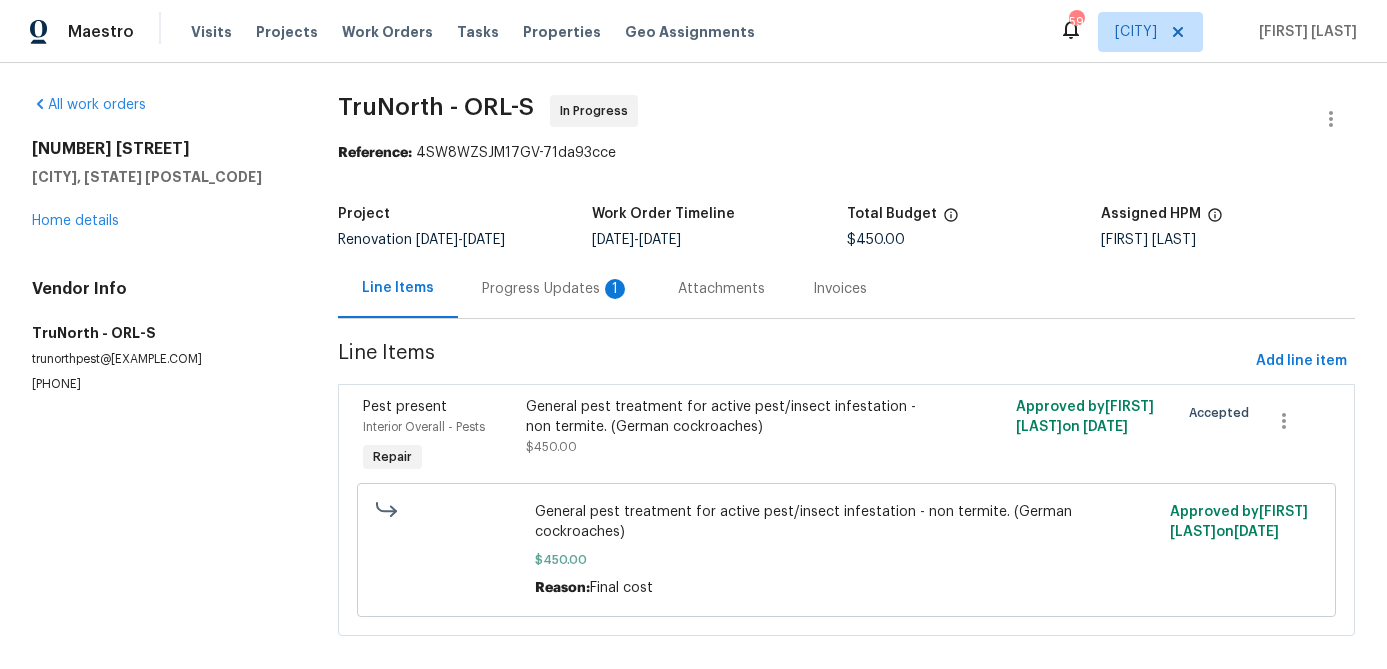 click on "Progress Updates 1" at bounding box center (556, 289) 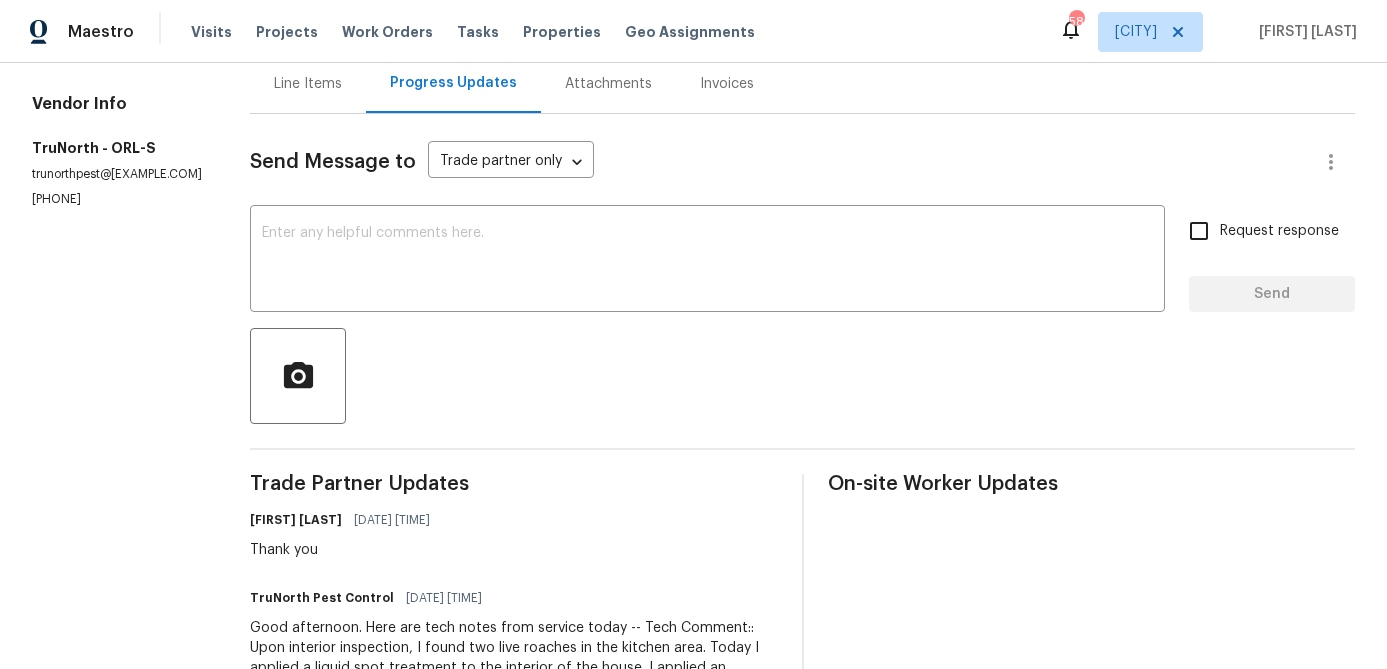 scroll, scrollTop: 0, scrollLeft: 0, axis: both 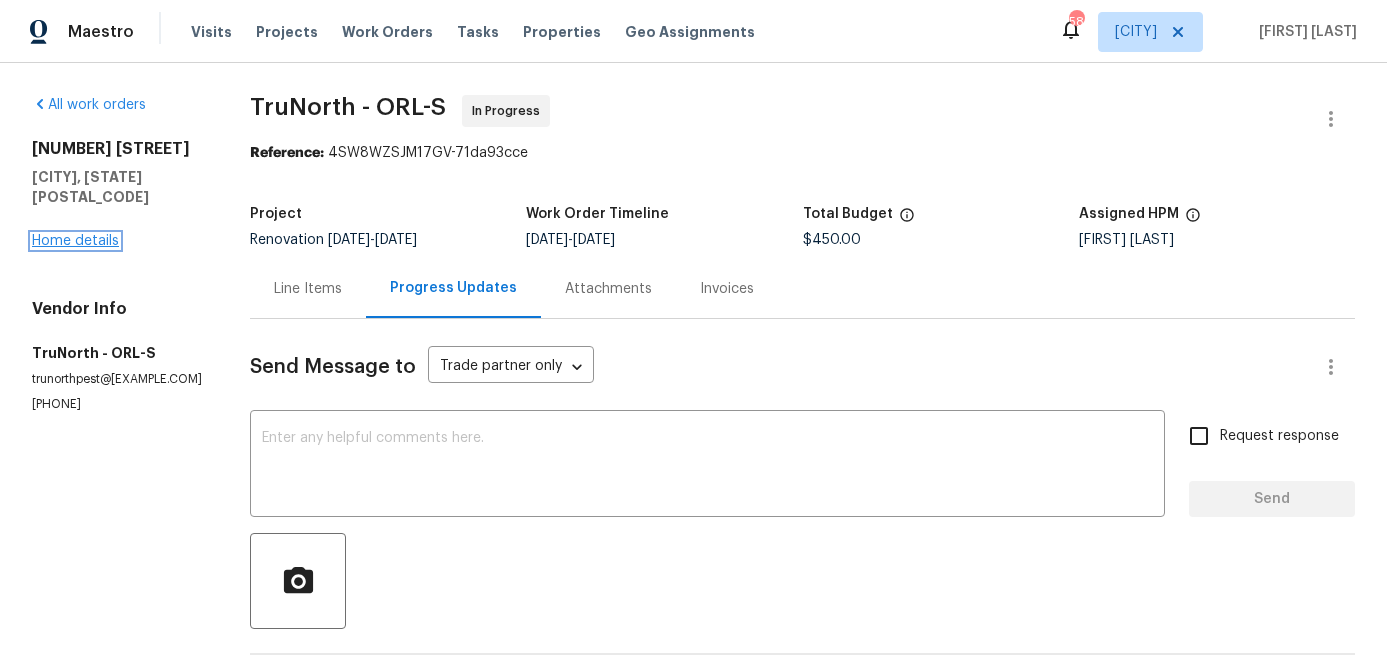 click on "Home details" at bounding box center (75, 241) 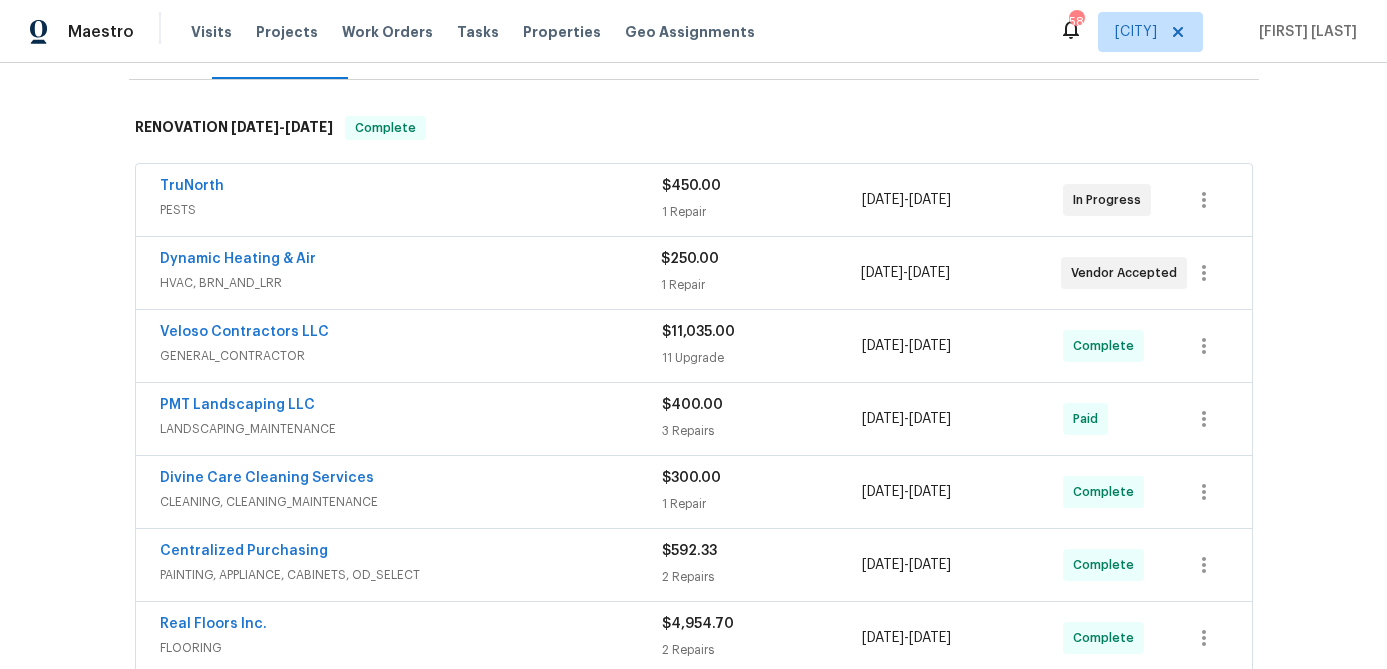 scroll, scrollTop: 0, scrollLeft: 0, axis: both 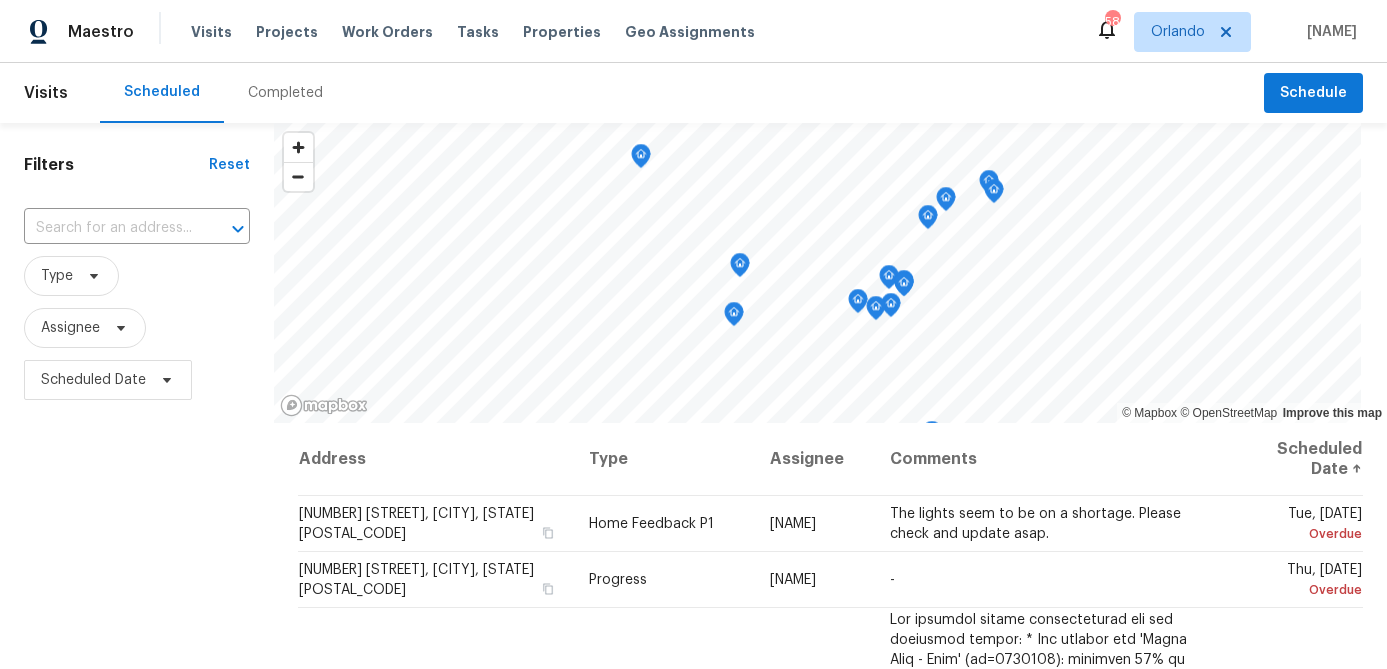 click on "Completed" at bounding box center (285, 93) 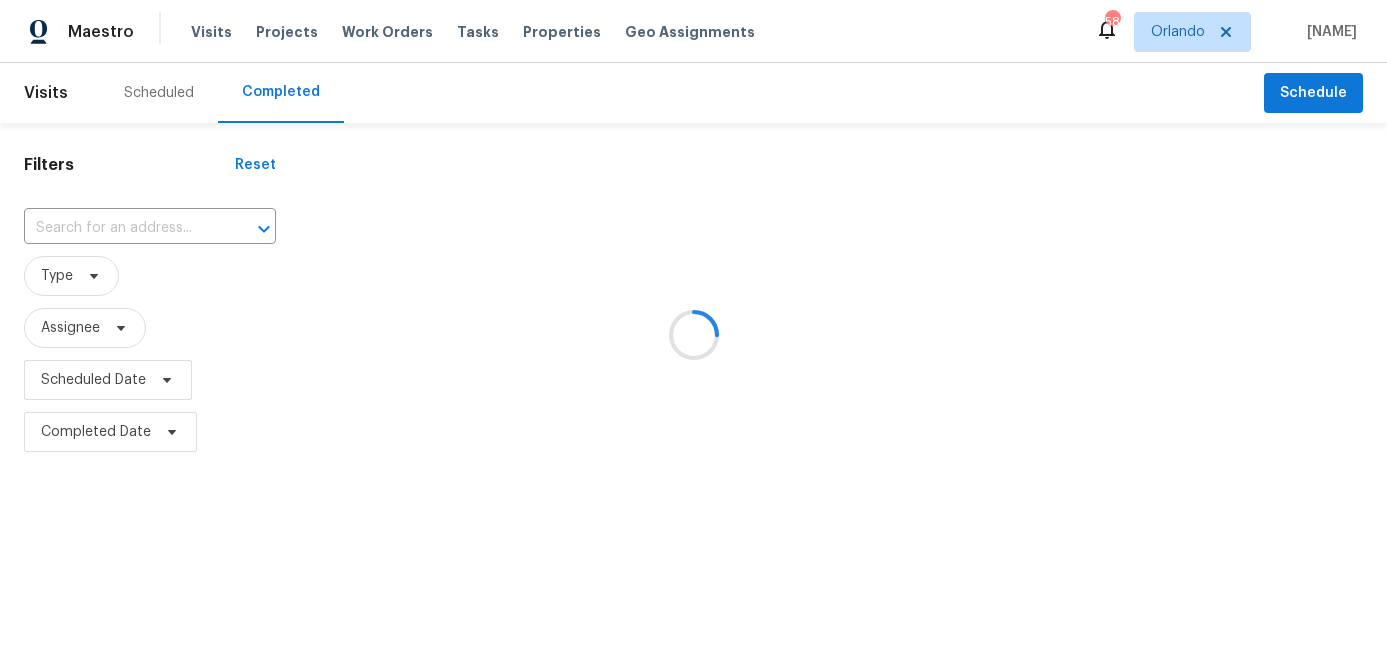 click at bounding box center [693, 334] 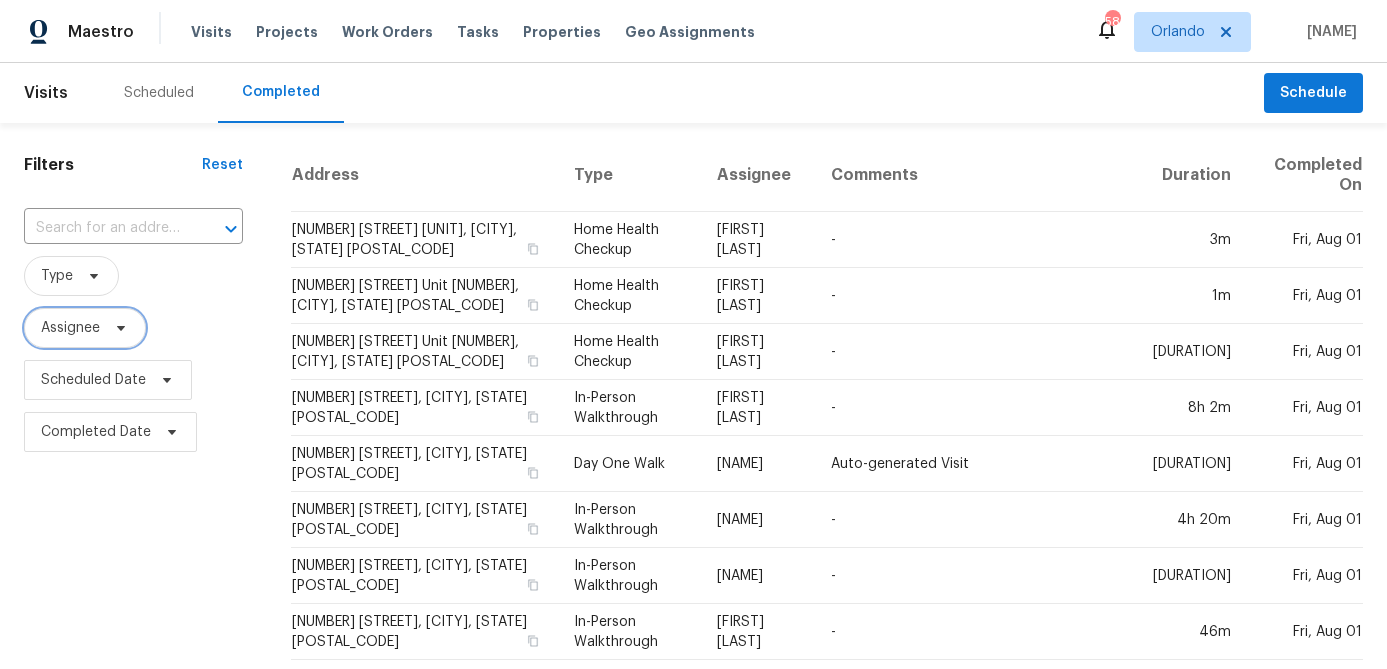 click on "Assignee" at bounding box center (85, 328) 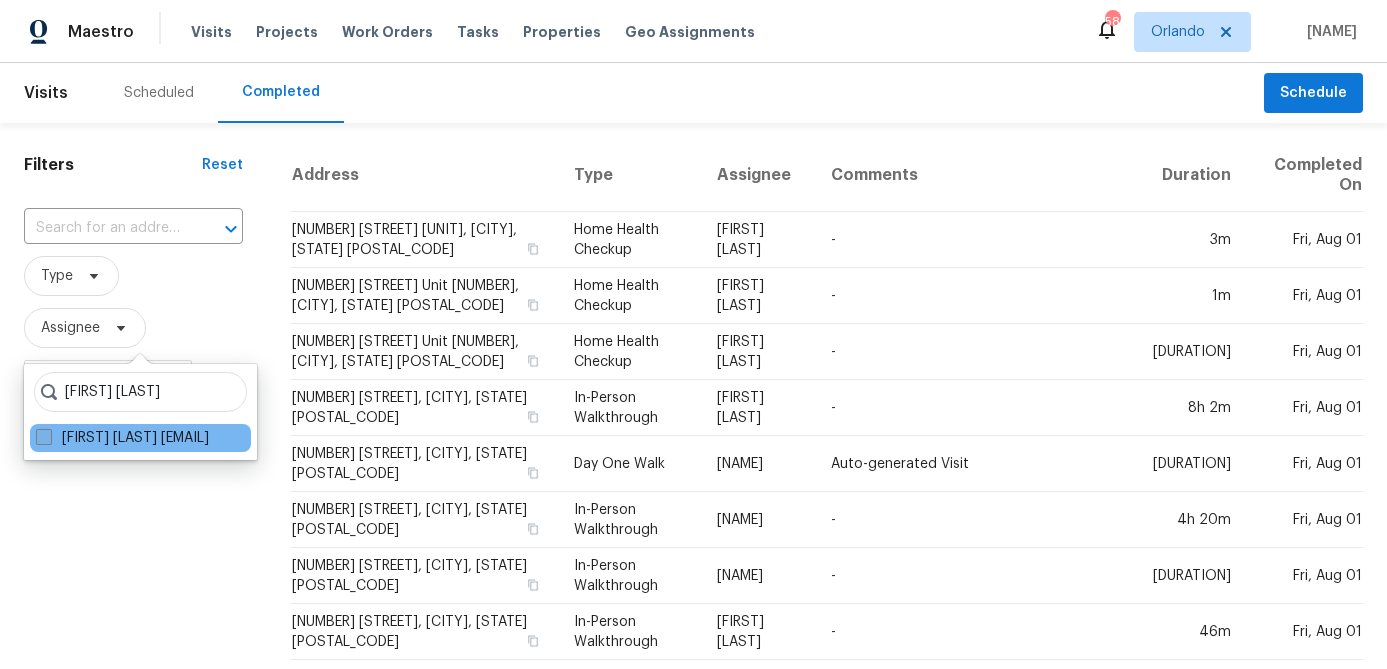 type on "[FIRST] [LAST]" 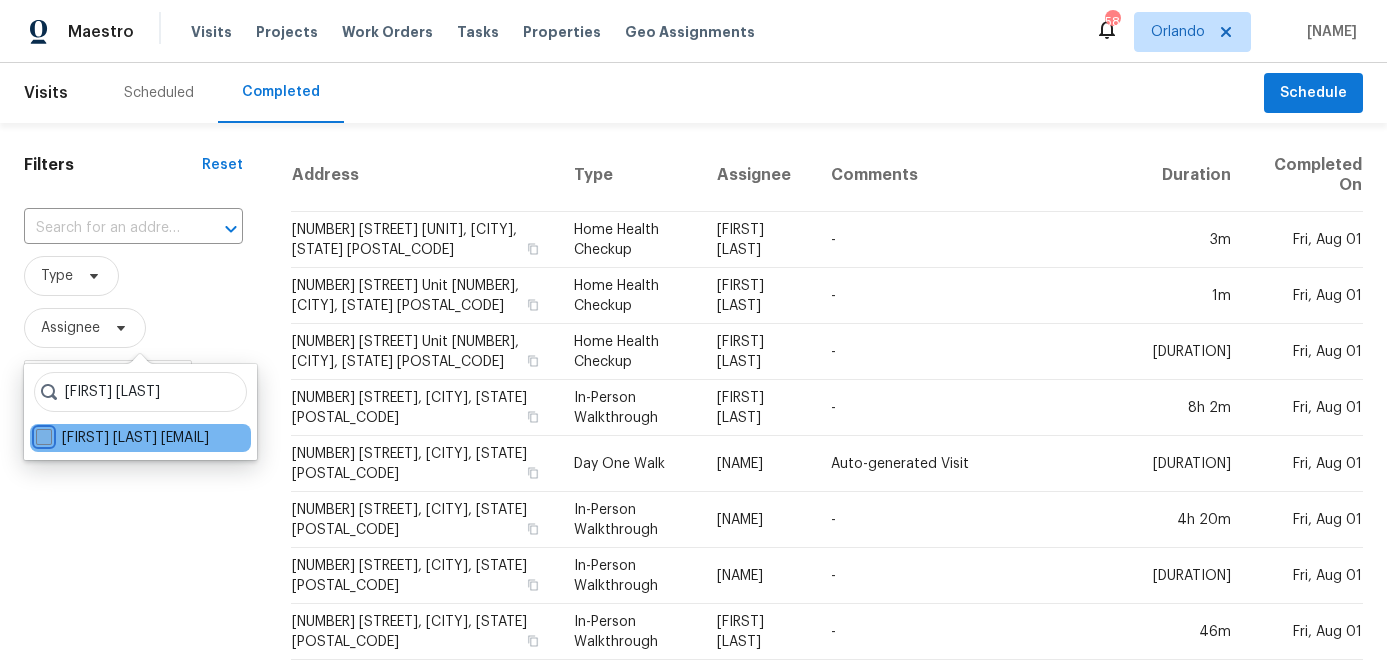 click on "[FIRST] [LAST]
[EMAIL]" at bounding box center [42, 434] 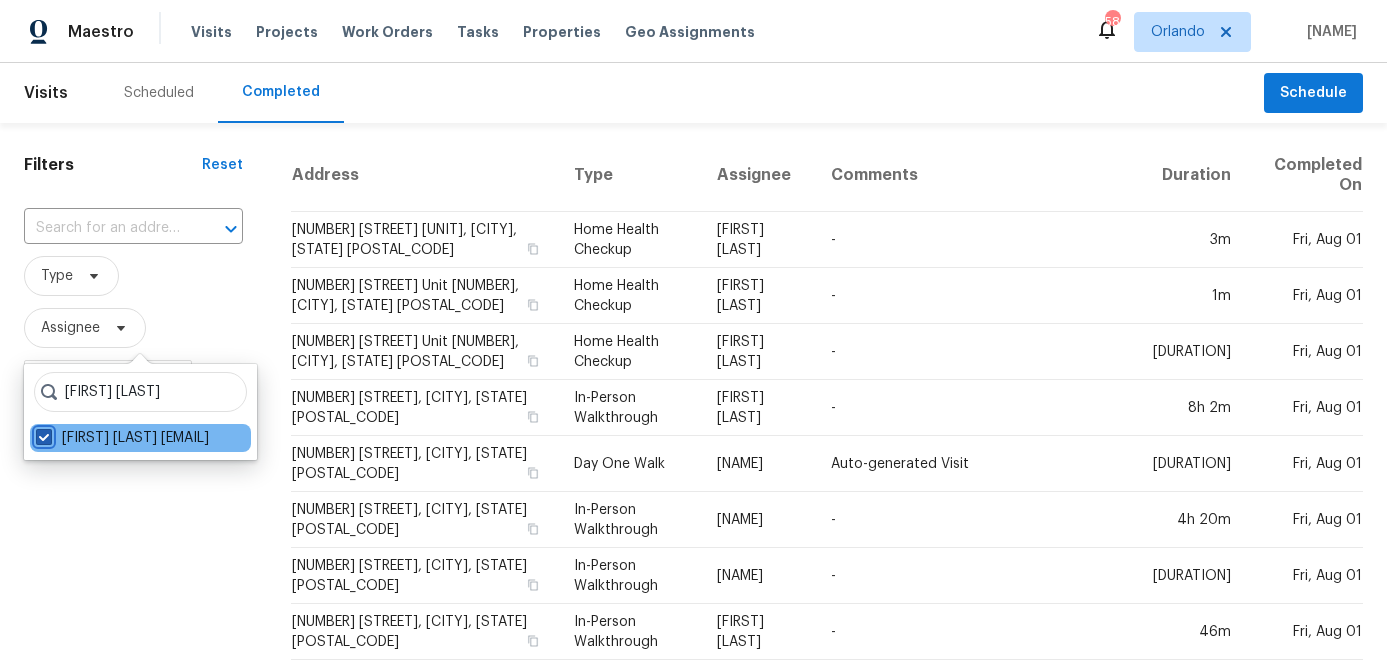 checkbox on "true" 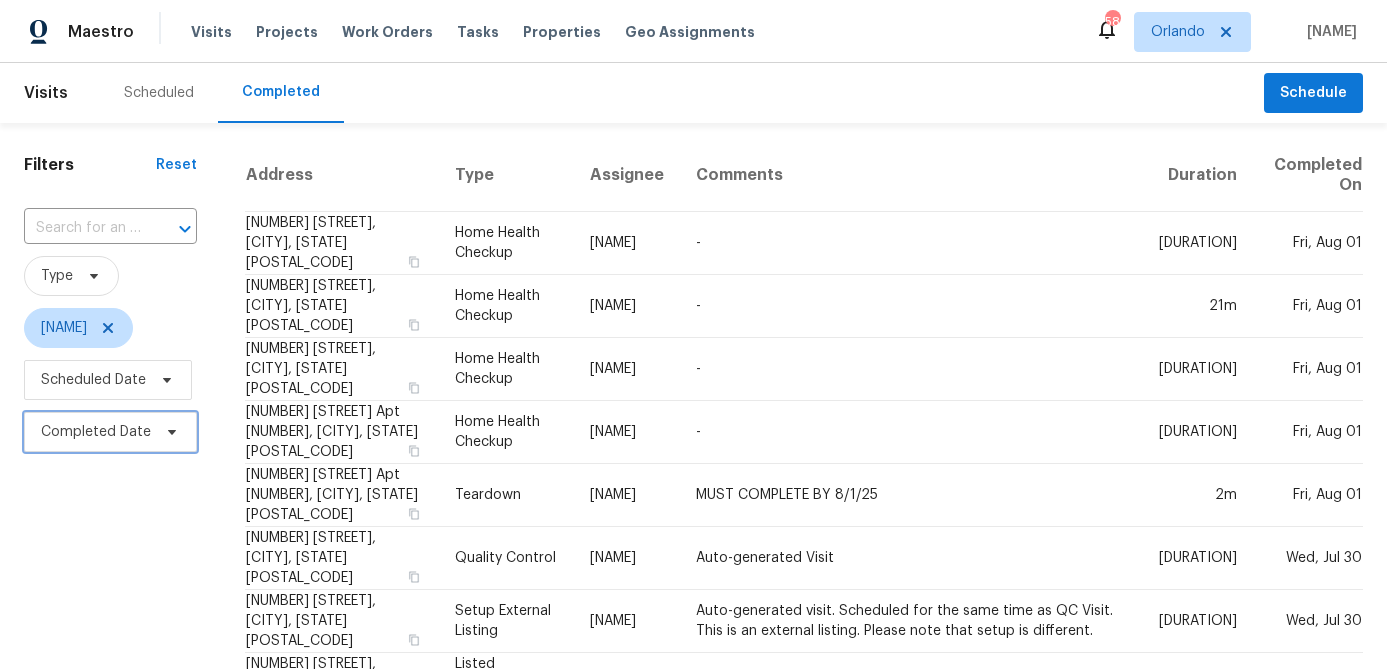 click on "Completed Date" at bounding box center (110, 432) 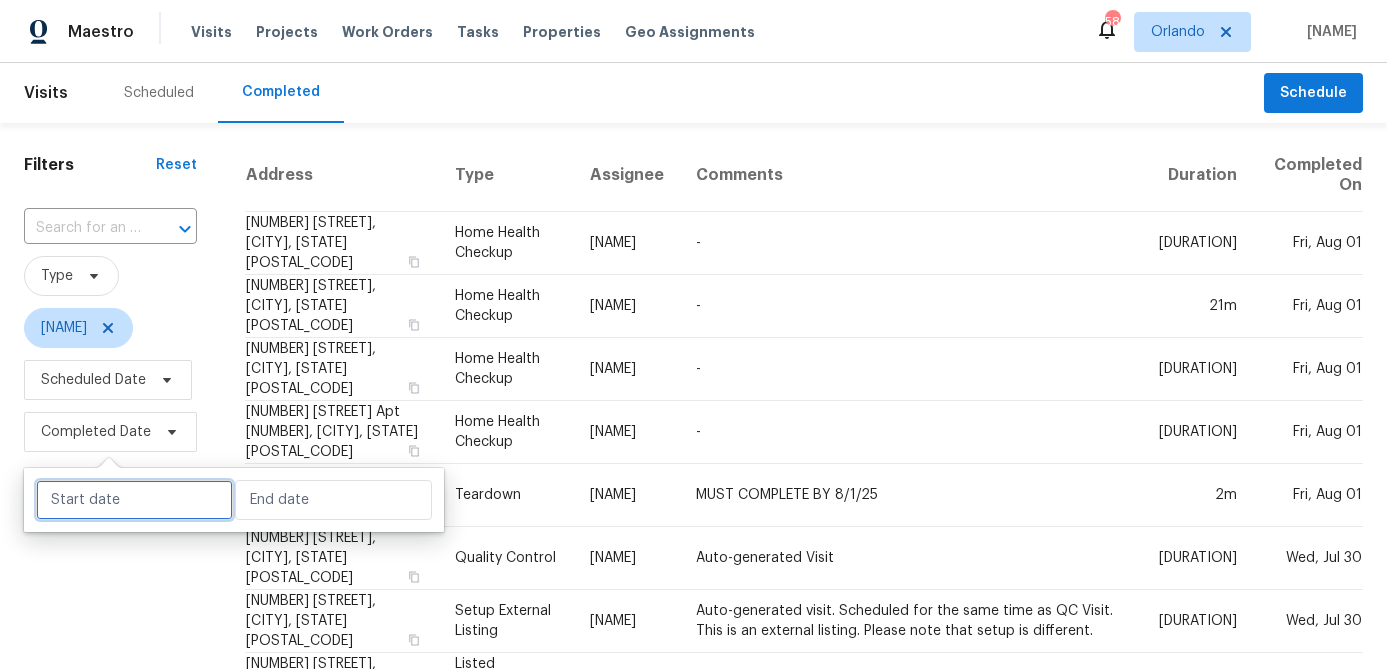 click at bounding box center (134, 500) 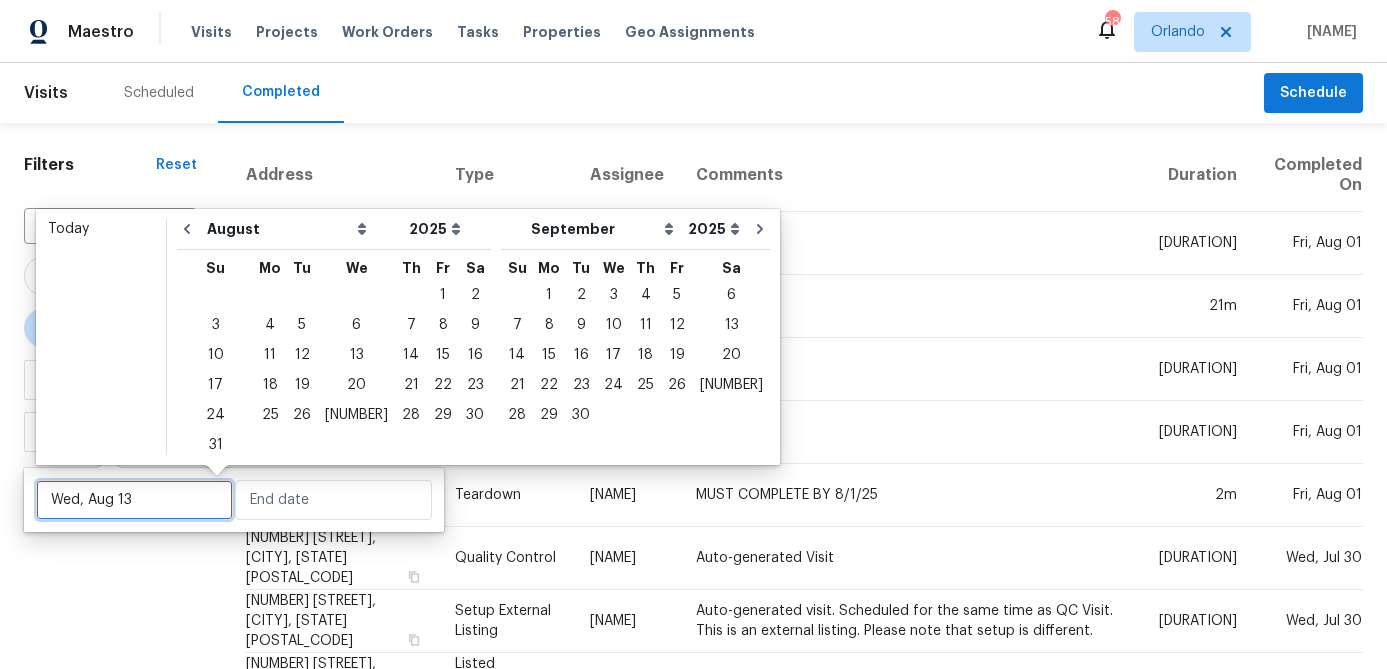 type on "Wed, [DATE]" 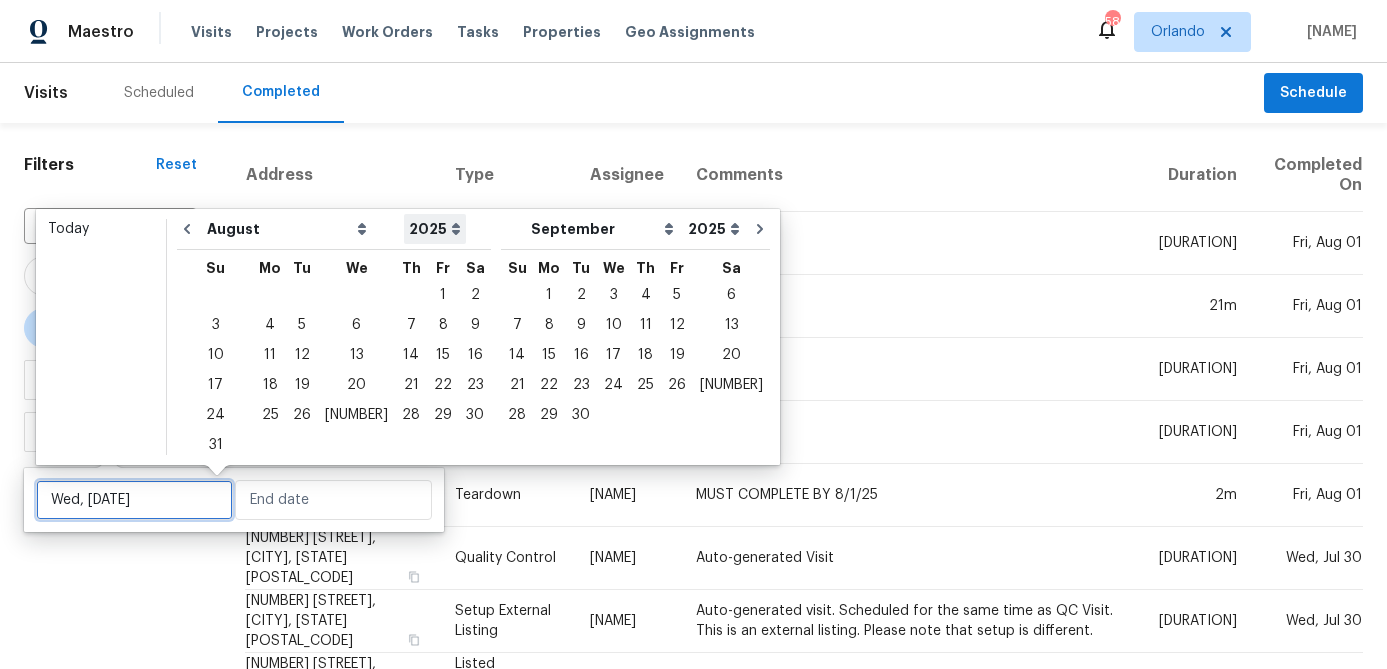 type 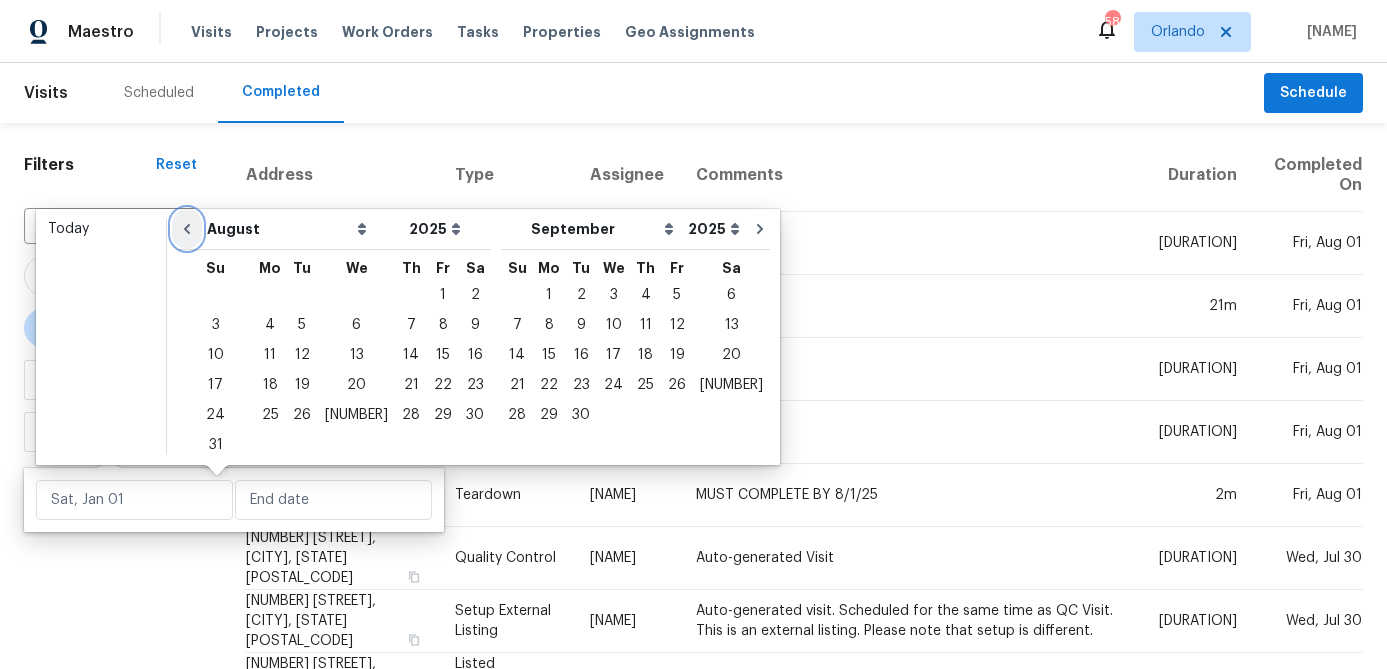 click 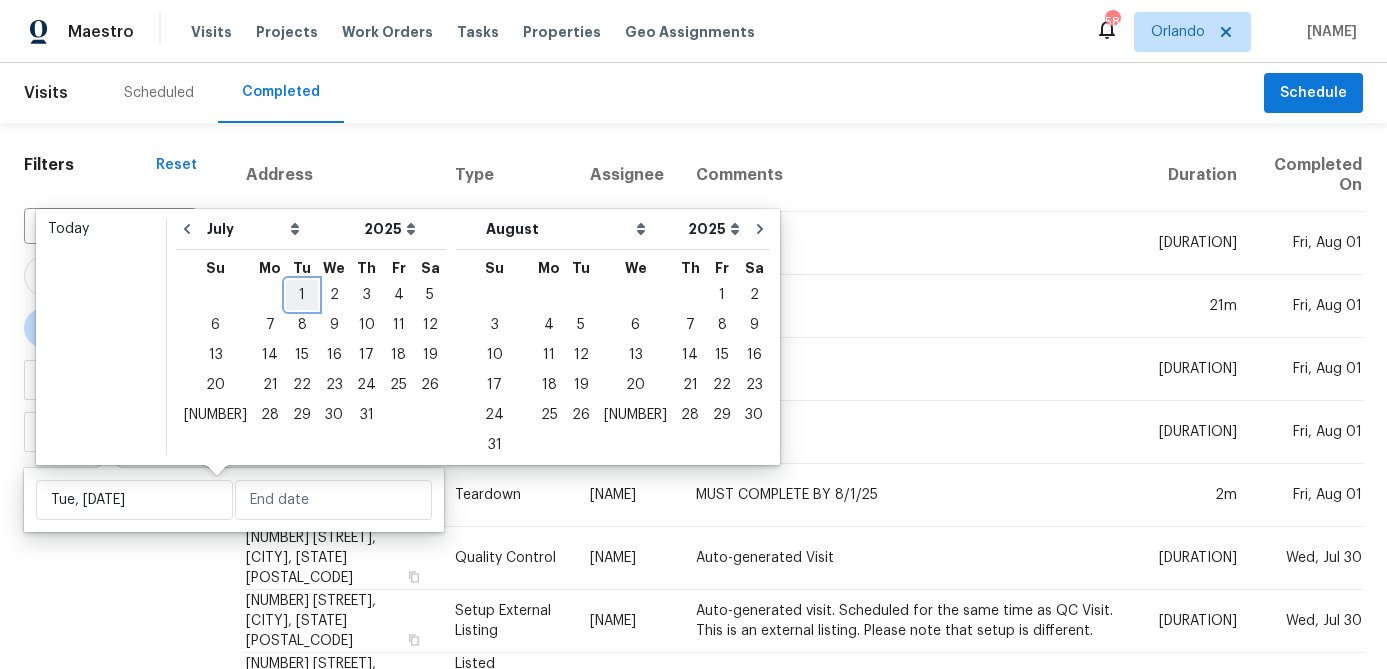click on "1" at bounding box center [302, 295] 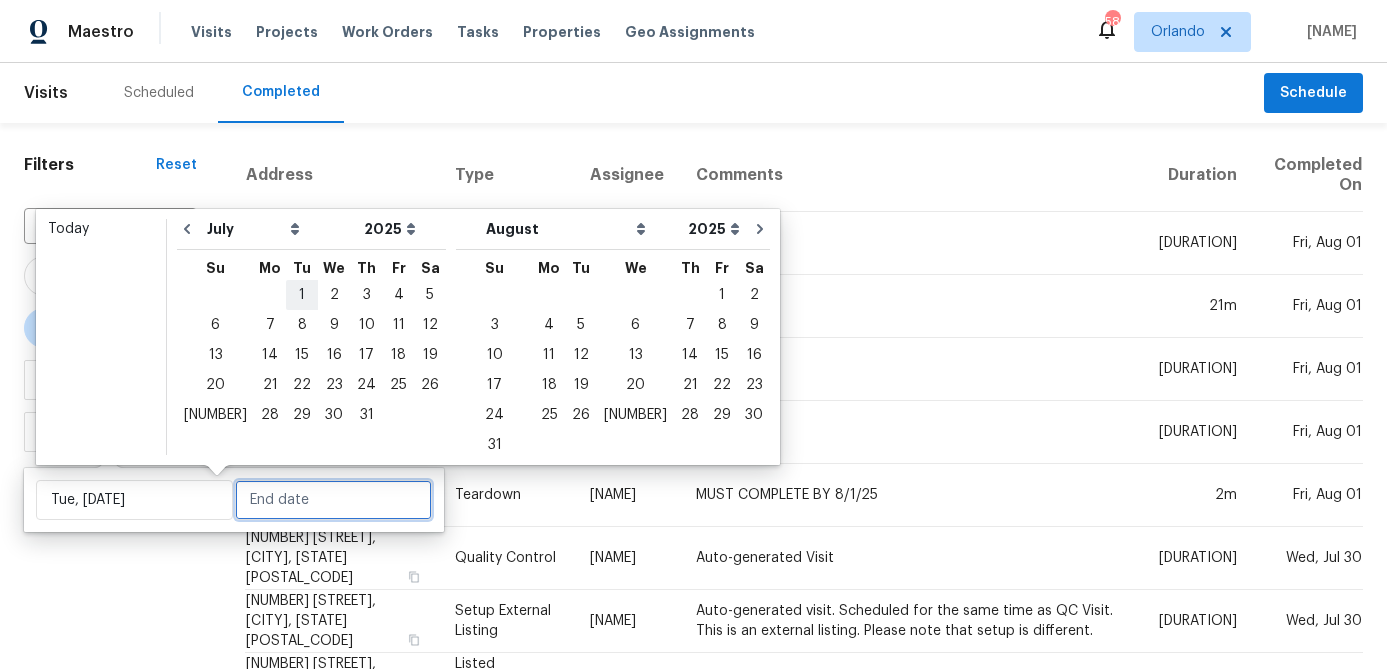 type on "Tue, [DATE]" 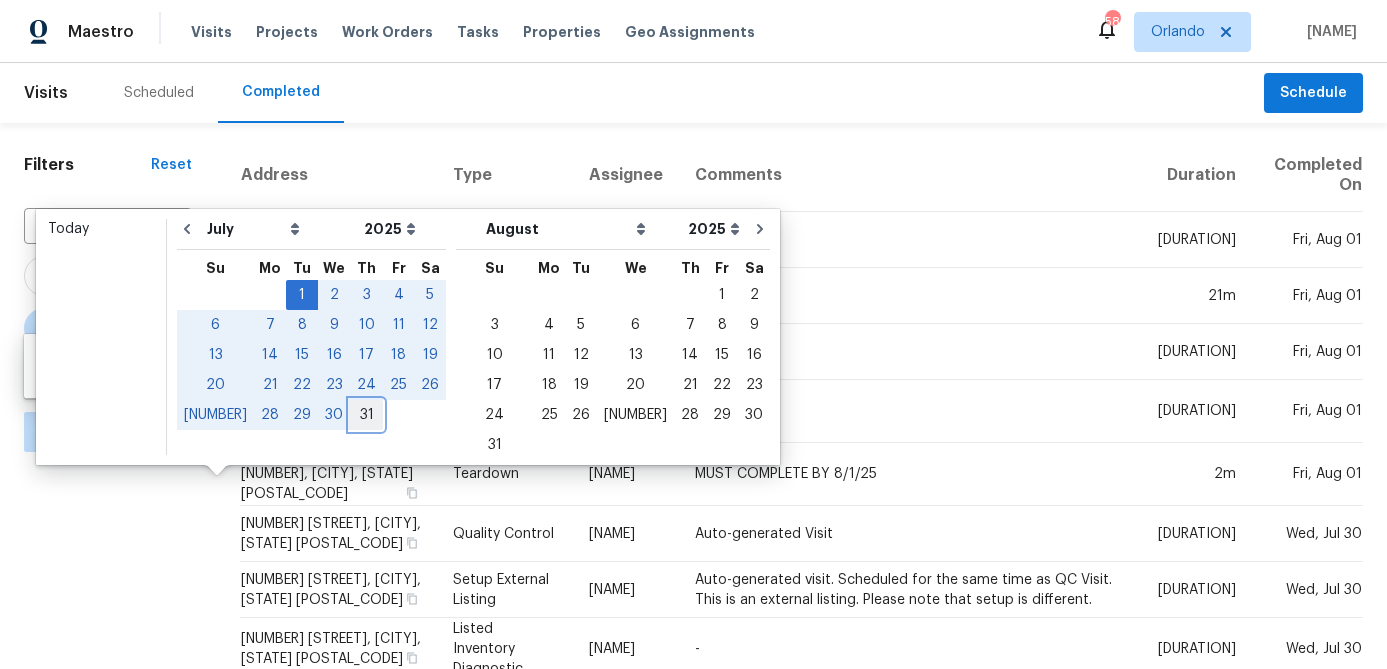 click on "31" at bounding box center (366, 415) 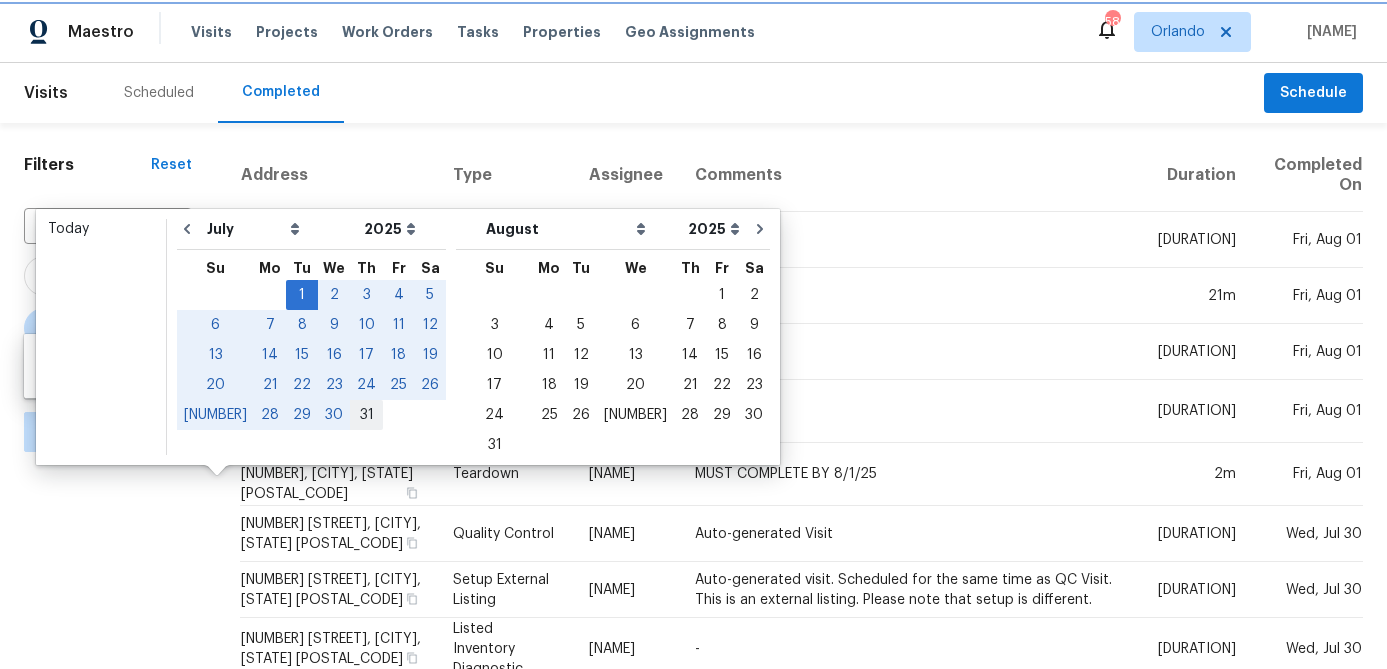 type on "Thu, [DATE]" 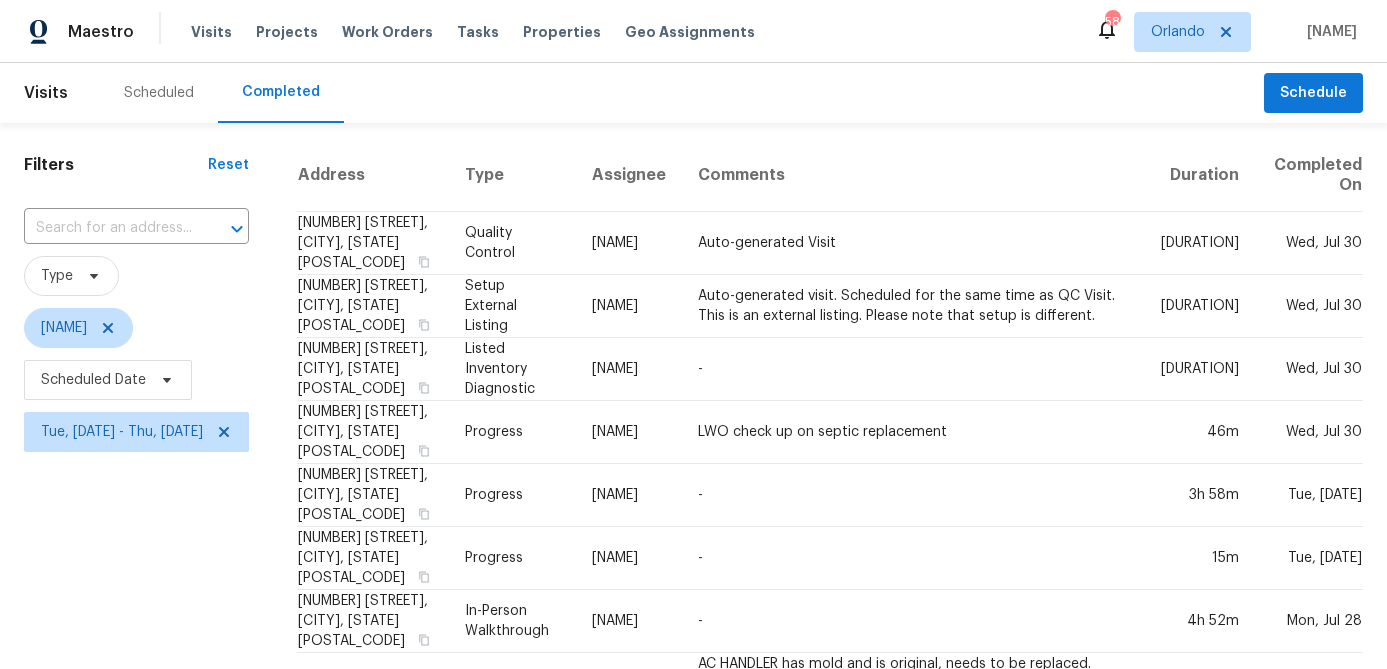 click on "Filters Reset ​ Type [FIRST] [LAST] Scheduled Date Tue, Jul 01 - Thu, Jul 31" at bounding box center [136, 854] 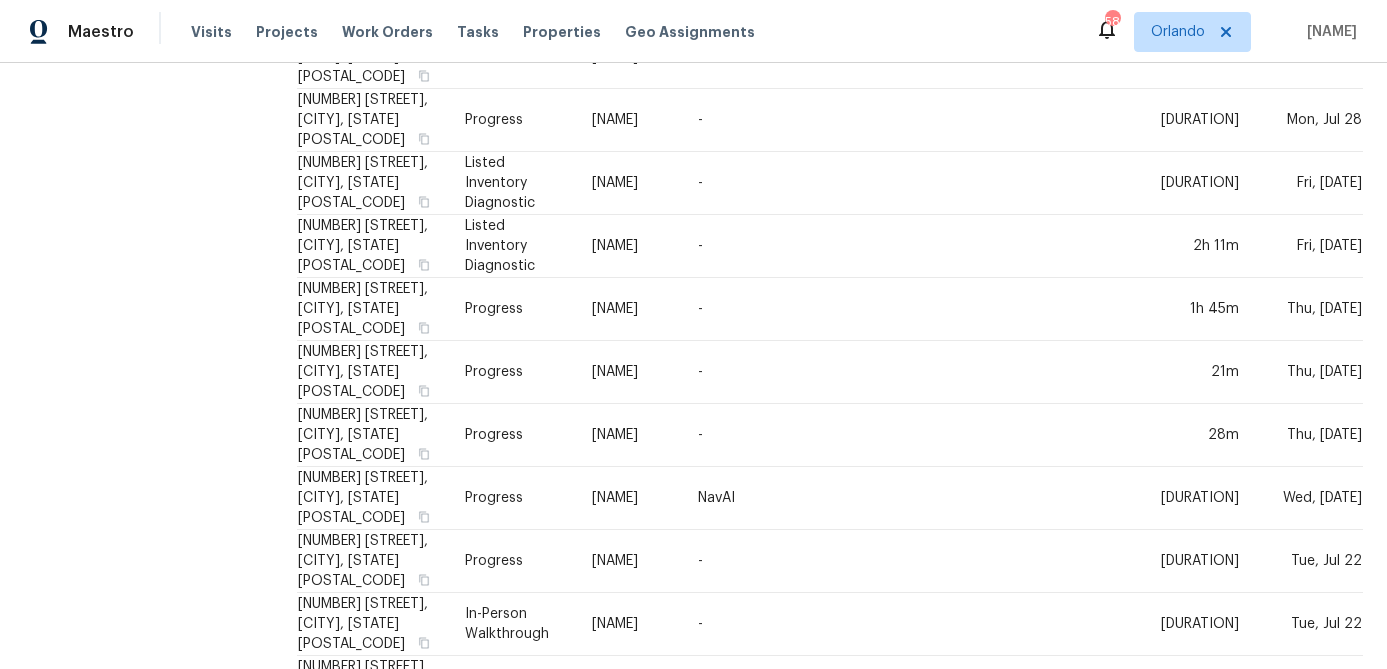 scroll, scrollTop: 0, scrollLeft: 0, axis: both 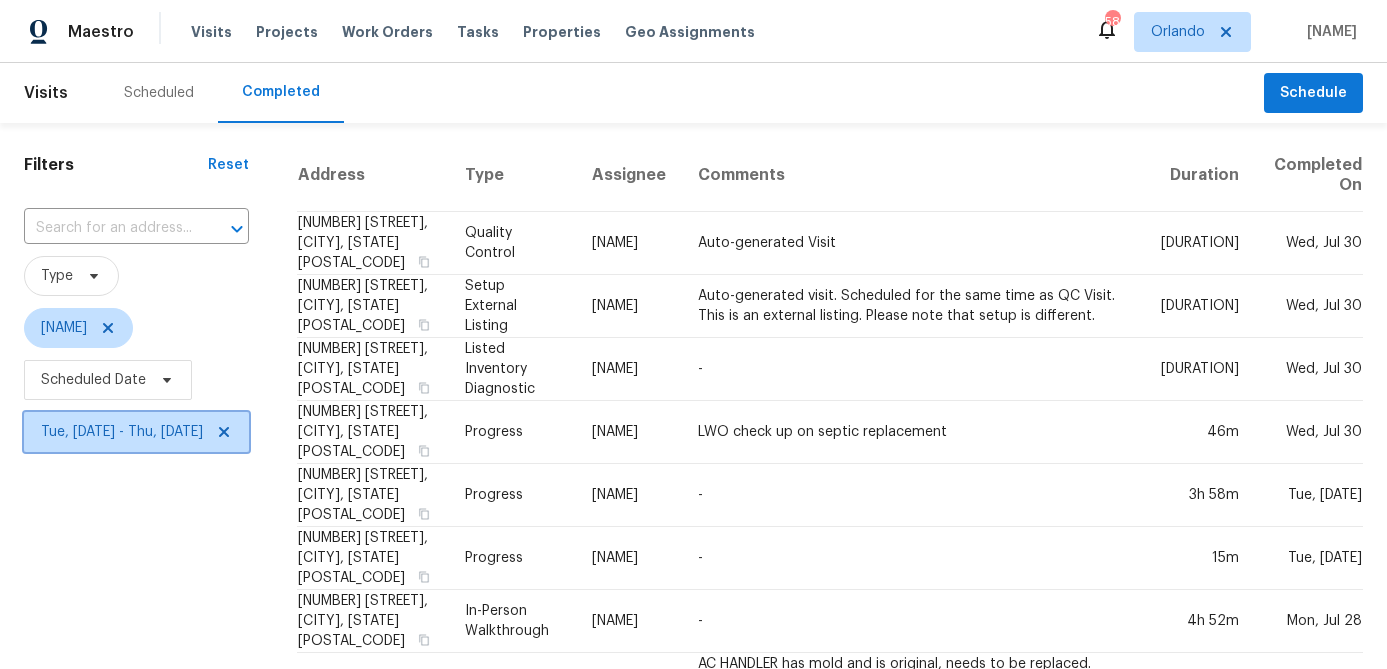 click on "Tue, [DATE] - Thu, [DATE]" at bounding box center (122, 432) 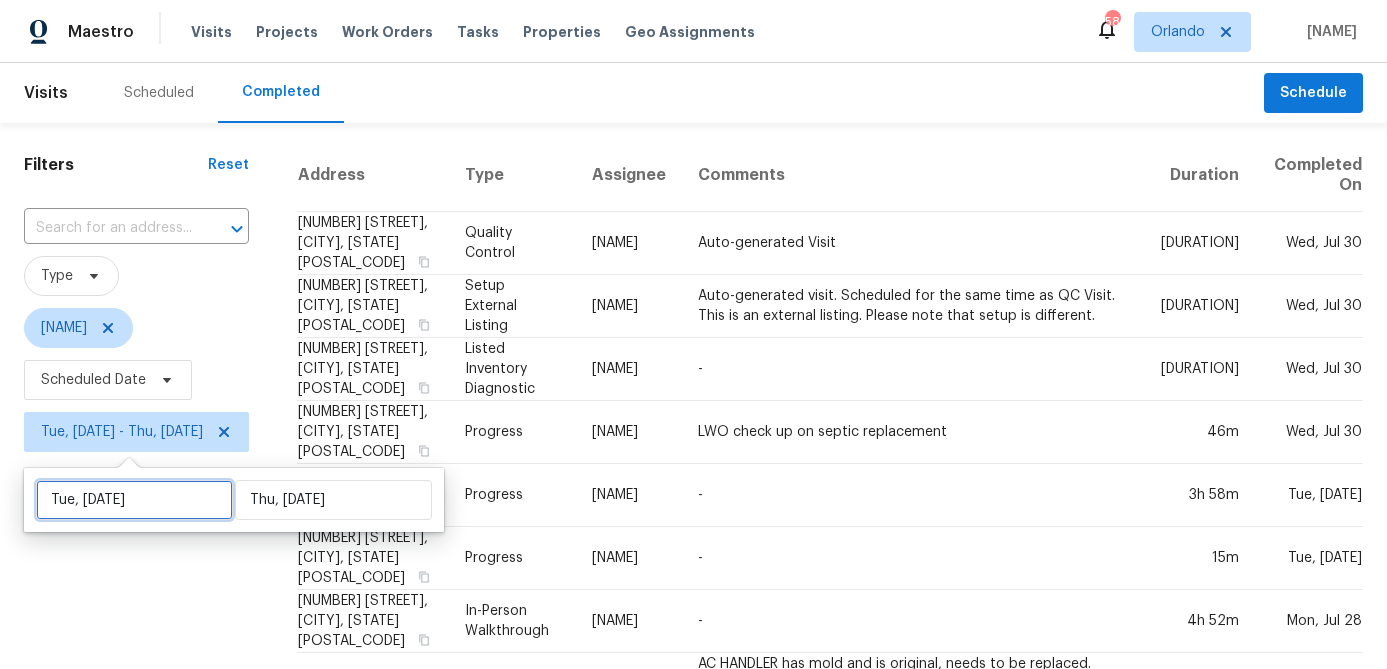 click on "Tue, [DATE]" at bounding box center (134, 500) 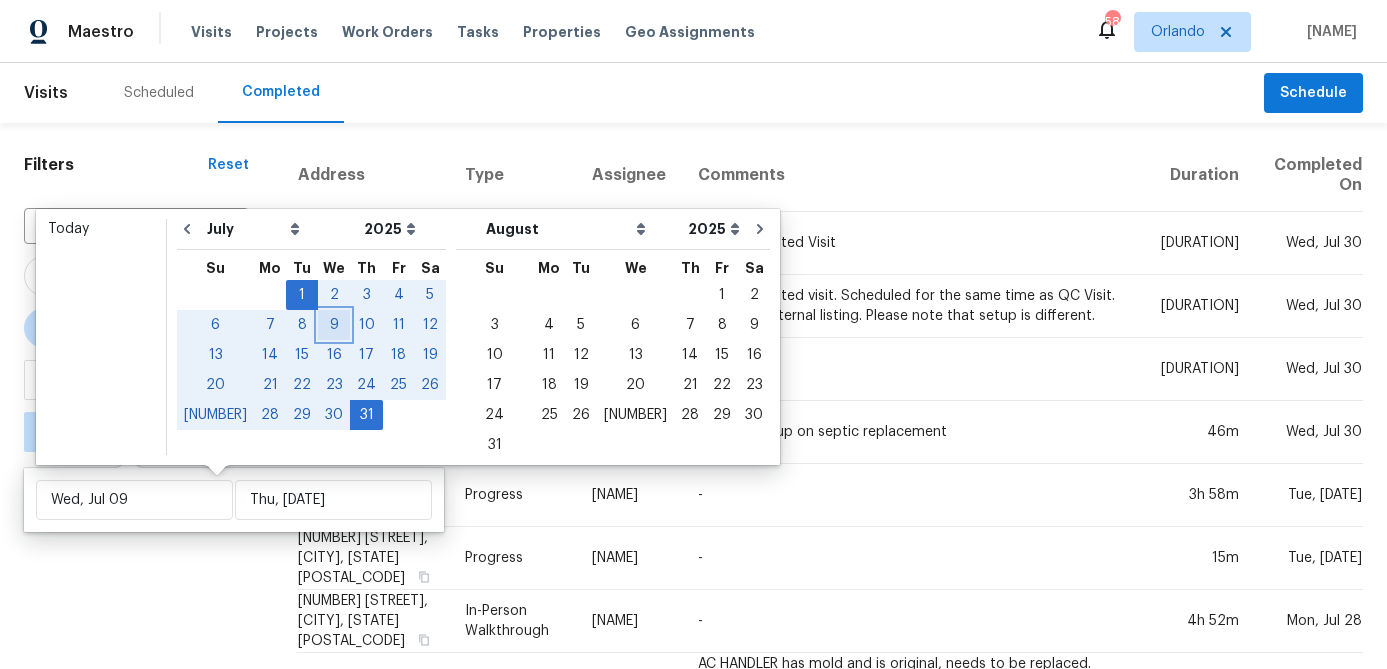 click on "9" at bounding box center [334, 325] 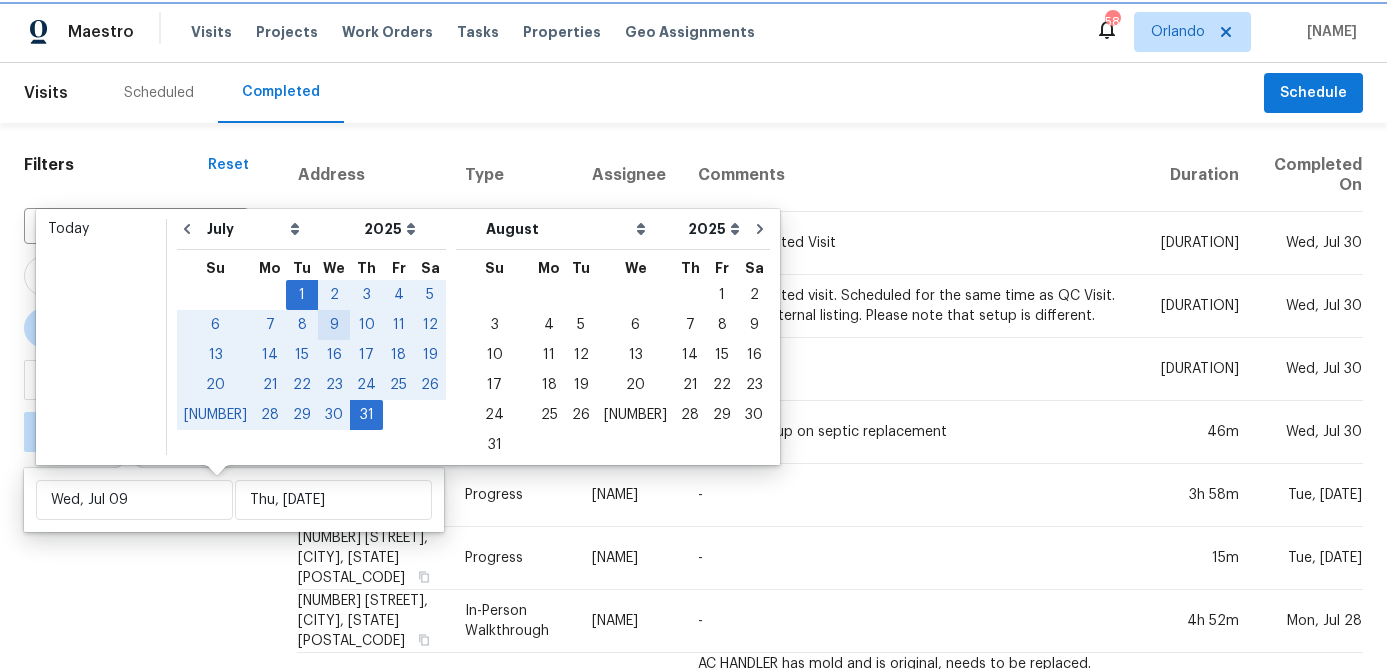 type on "Wed, Jul 09" 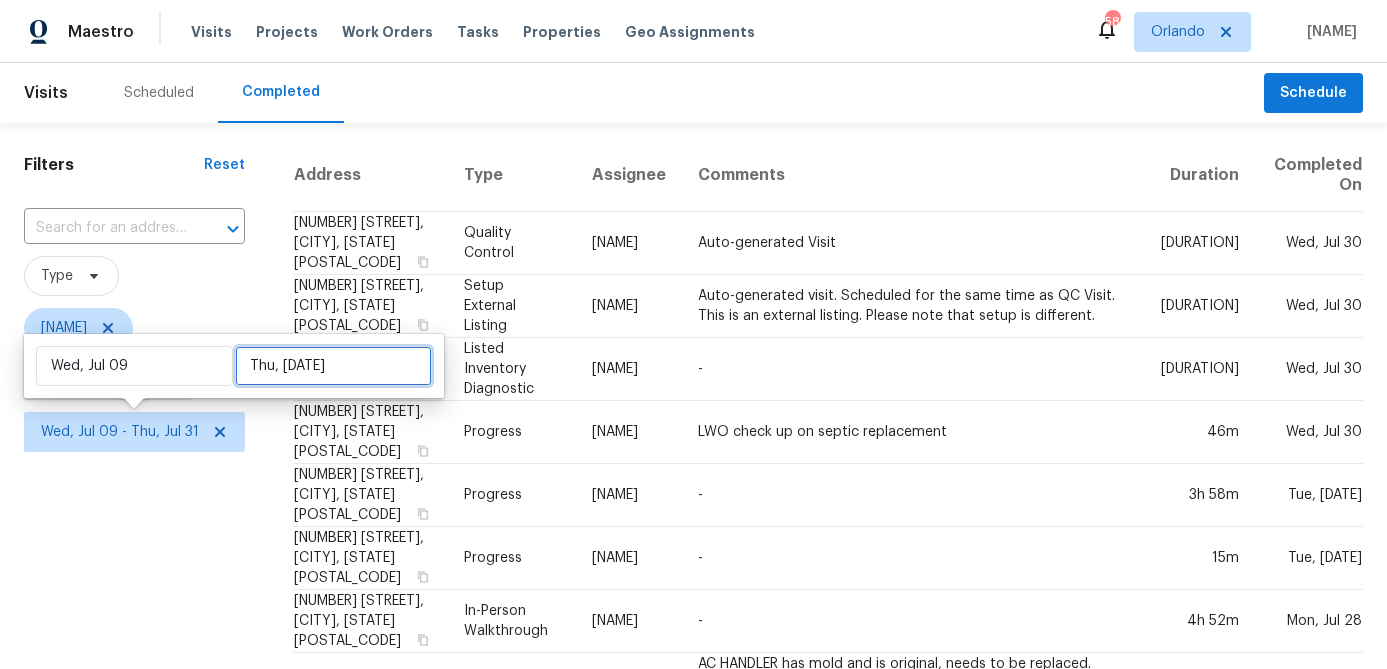 select on "6" 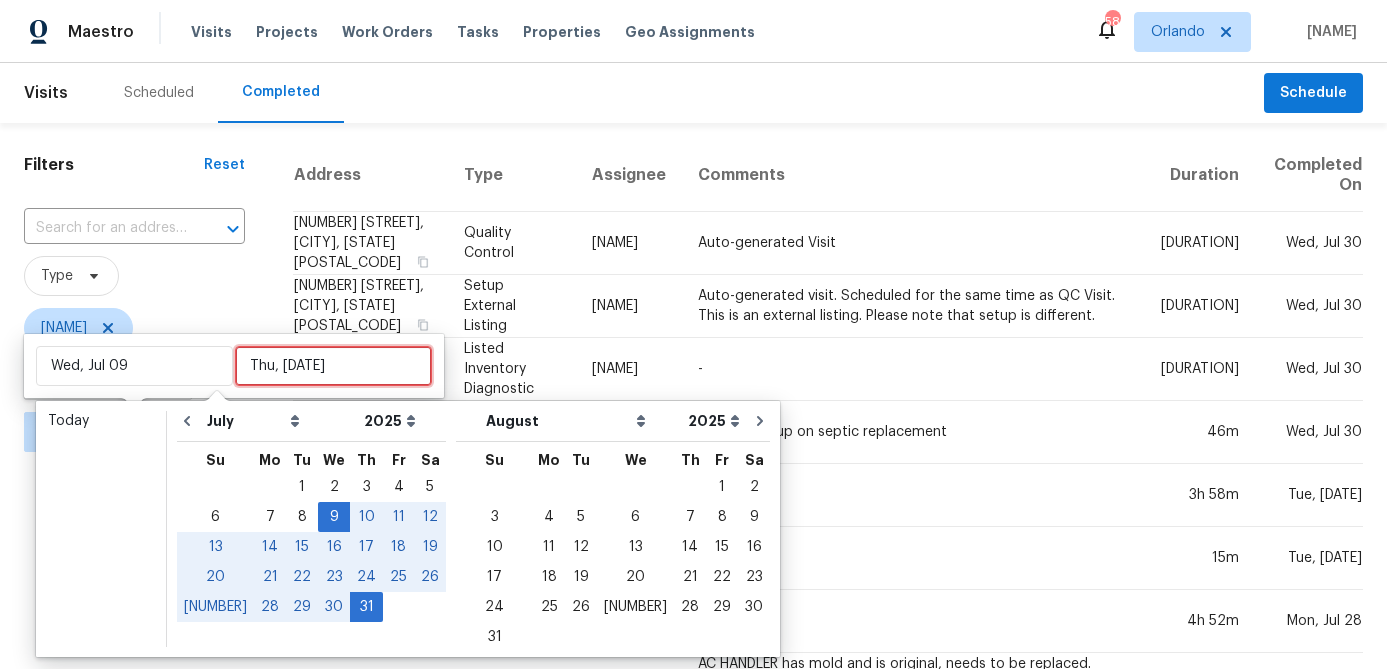 click on "Thu, [DATE]" at bounding box center [333, 366] 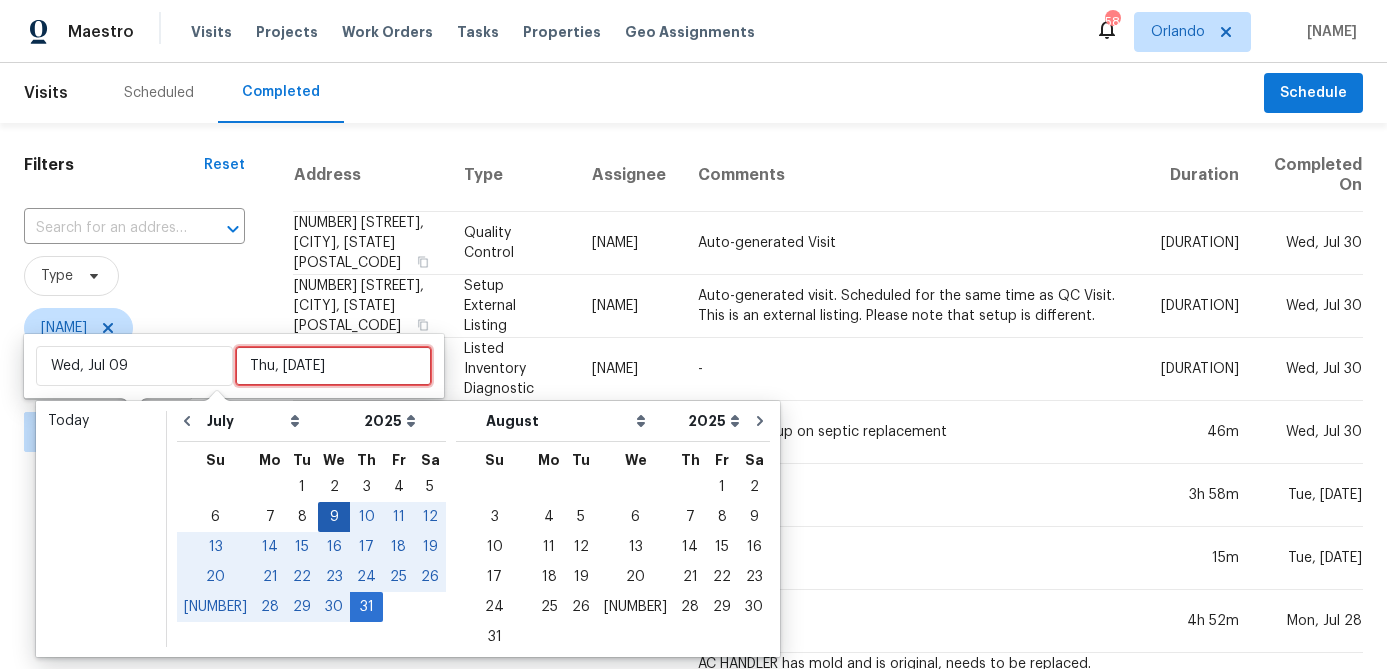type 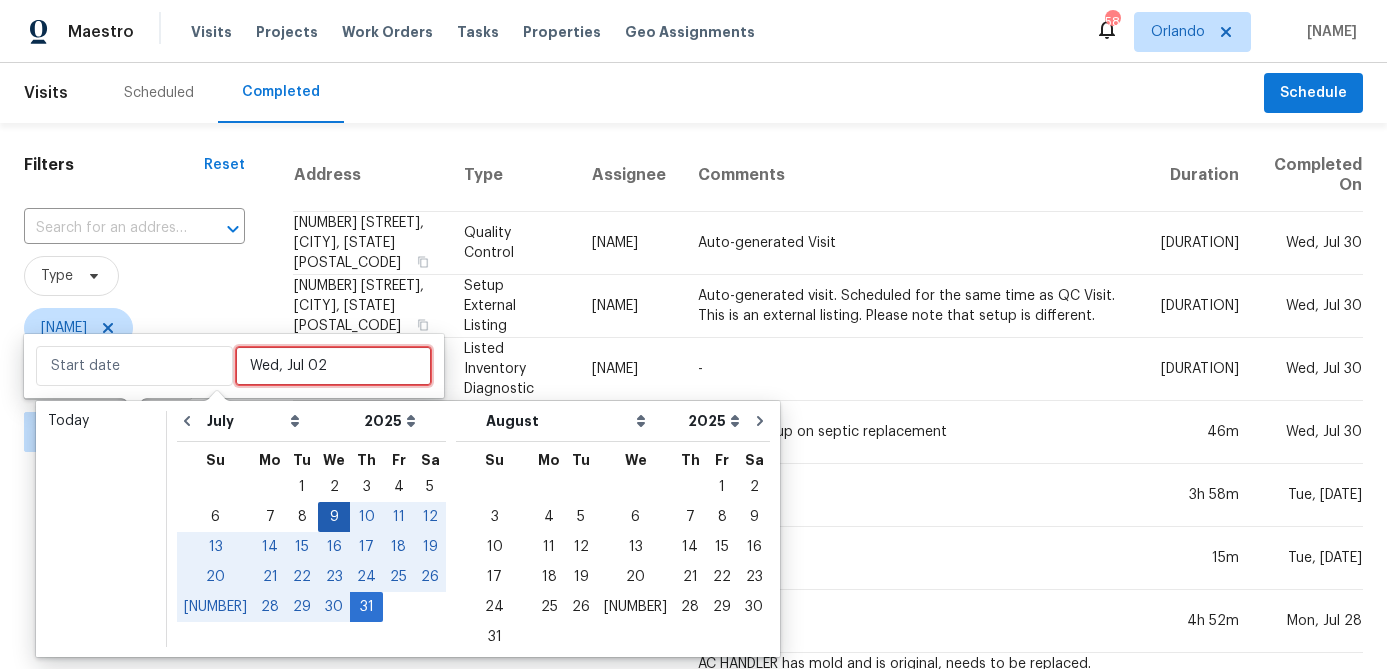 type on "Wed, Jul 09" 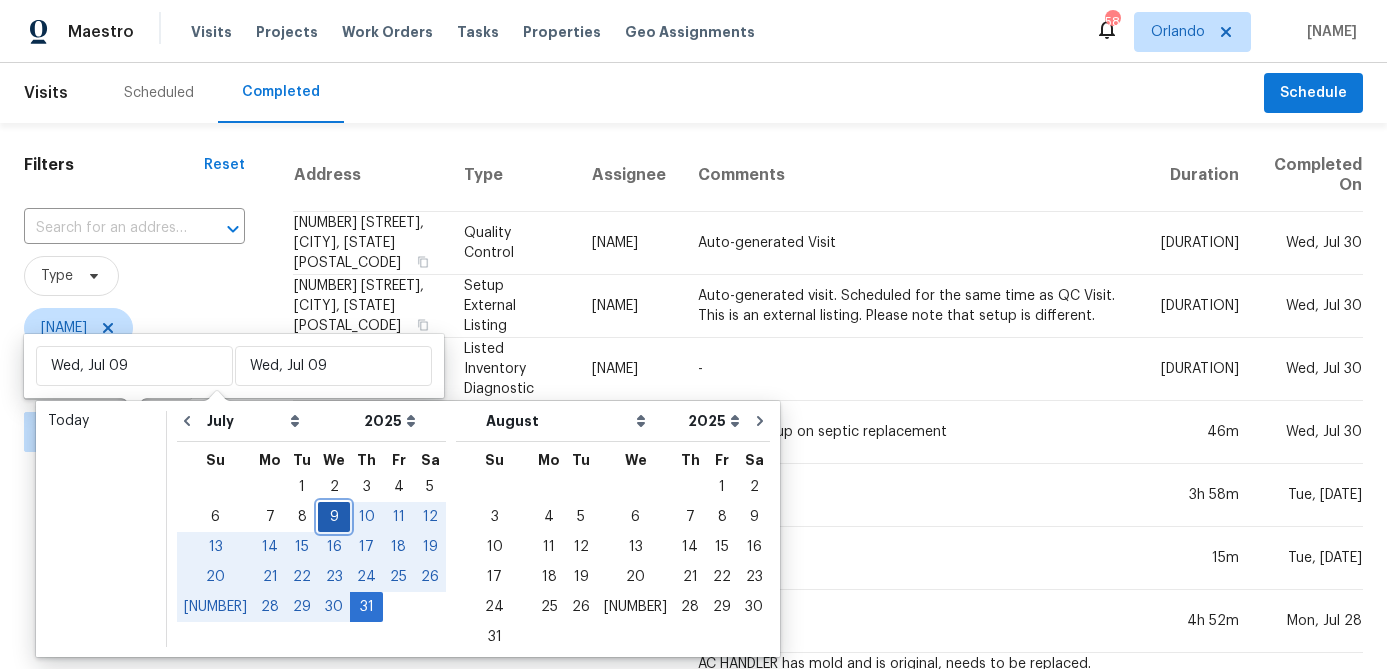 click on "9" at bounding box center [334, 517] 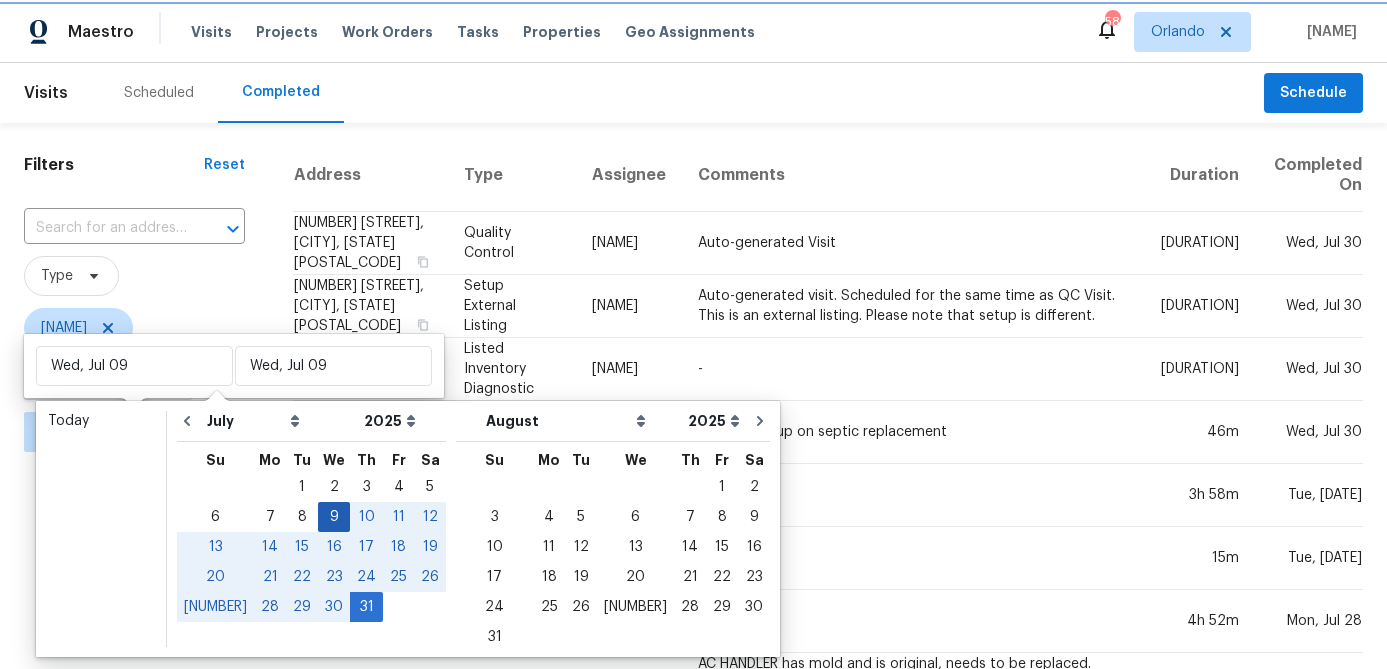 type on "Wed, Jul 09" 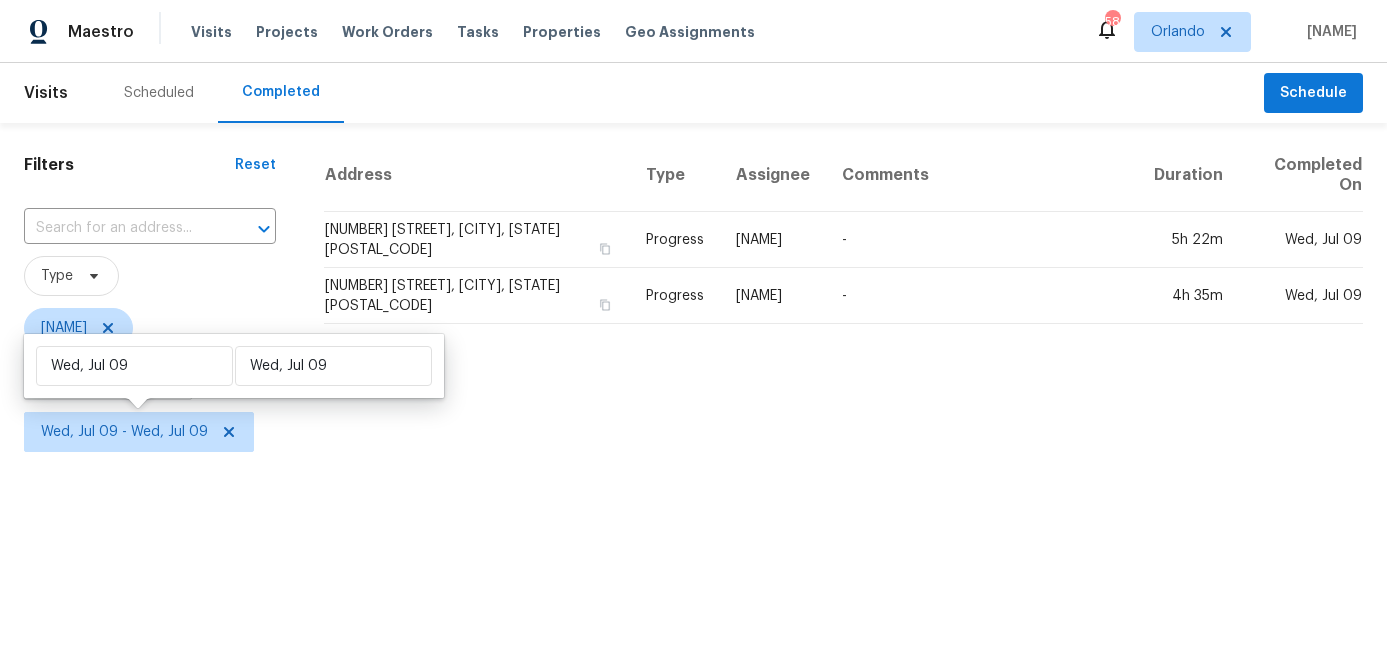 click on "Maestro Visits Projects Work Orders Tasks Properties Geo Assignments 58 [CITY] [FIRST] [LAST] Visits Scheduled Completed Schedule Filters Reset ​ Type [FIRST] [LAST] Scheduled Date Wed, Jul 09 - Wed, Jul 09 Address Type Assignee Comments Duration Completed On [NUMBER] [STREET], [CITY], [STATE] [POSTAL_CODE] Progress [FIRST] [LAST] - 5h 22m Wed, Jul 09 [NUMBER] [STREET], [CITY], [STATE] [POSTAL_CODE] Progress [FIRST] [LAST] - 4h 35m Wed, Jul 09
Wed, Jul 09 Wed, Jul 09" at bounding box center (693, 229) 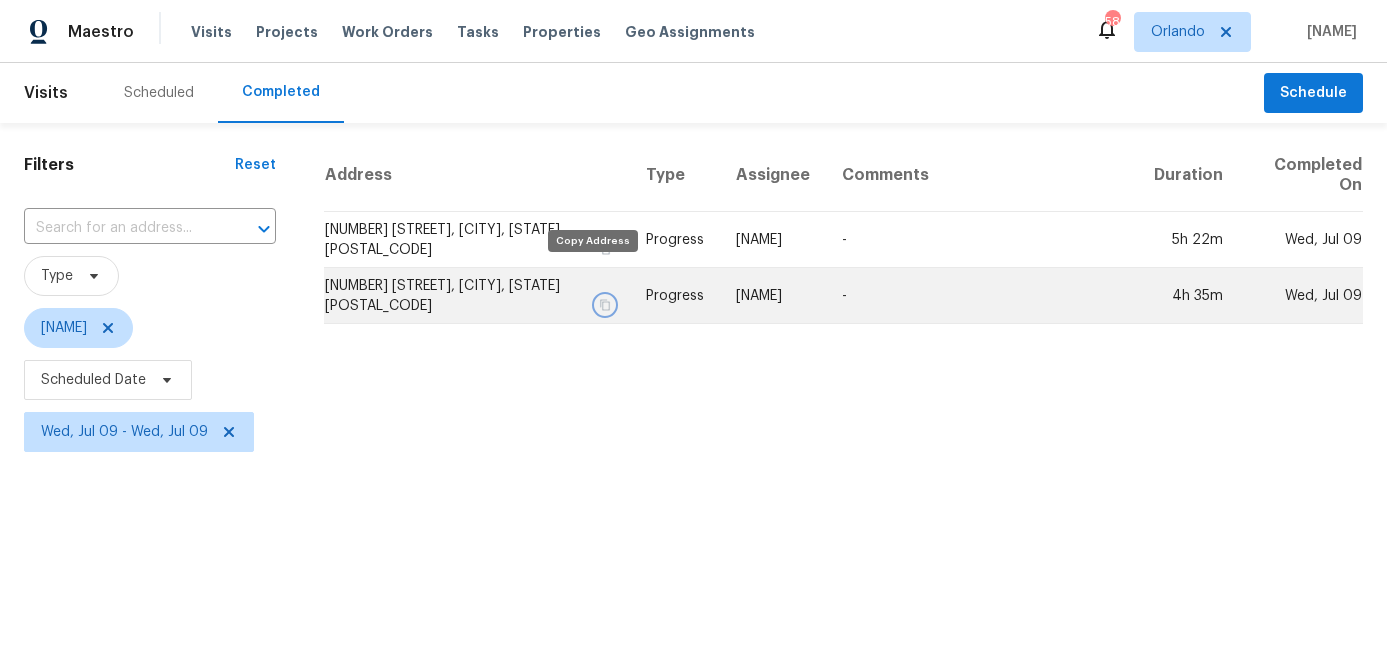 click 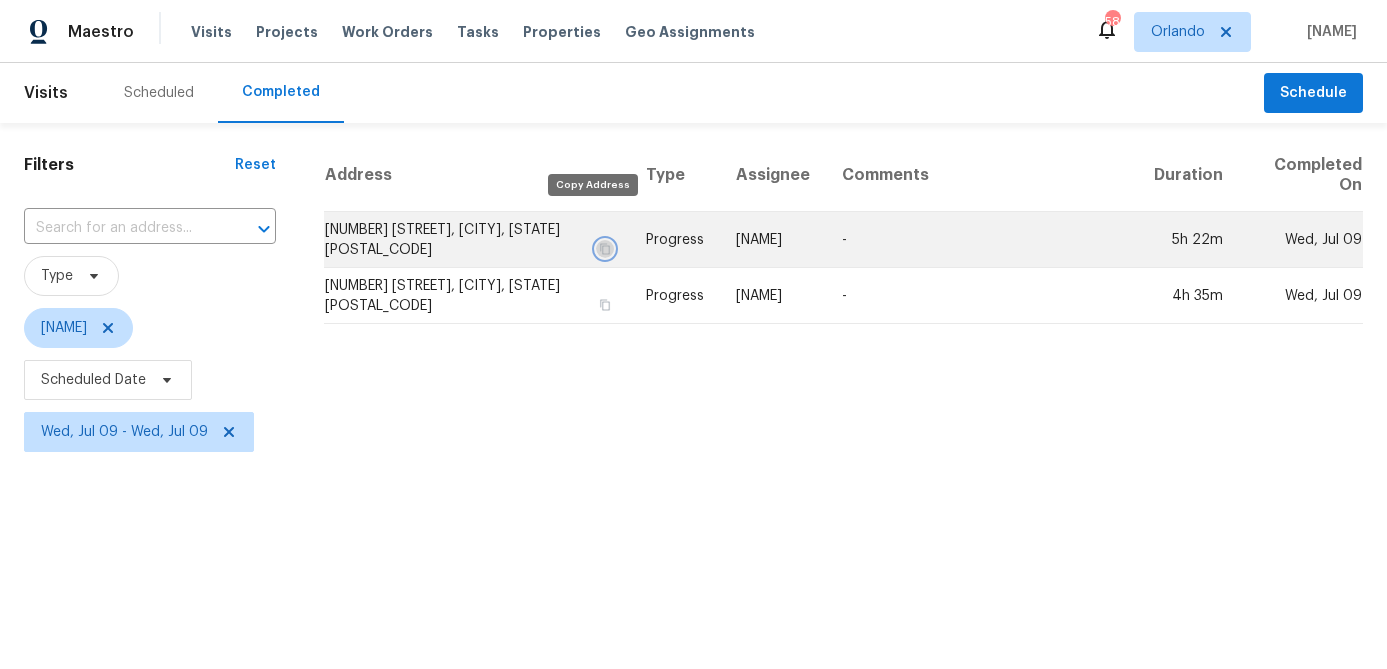 click 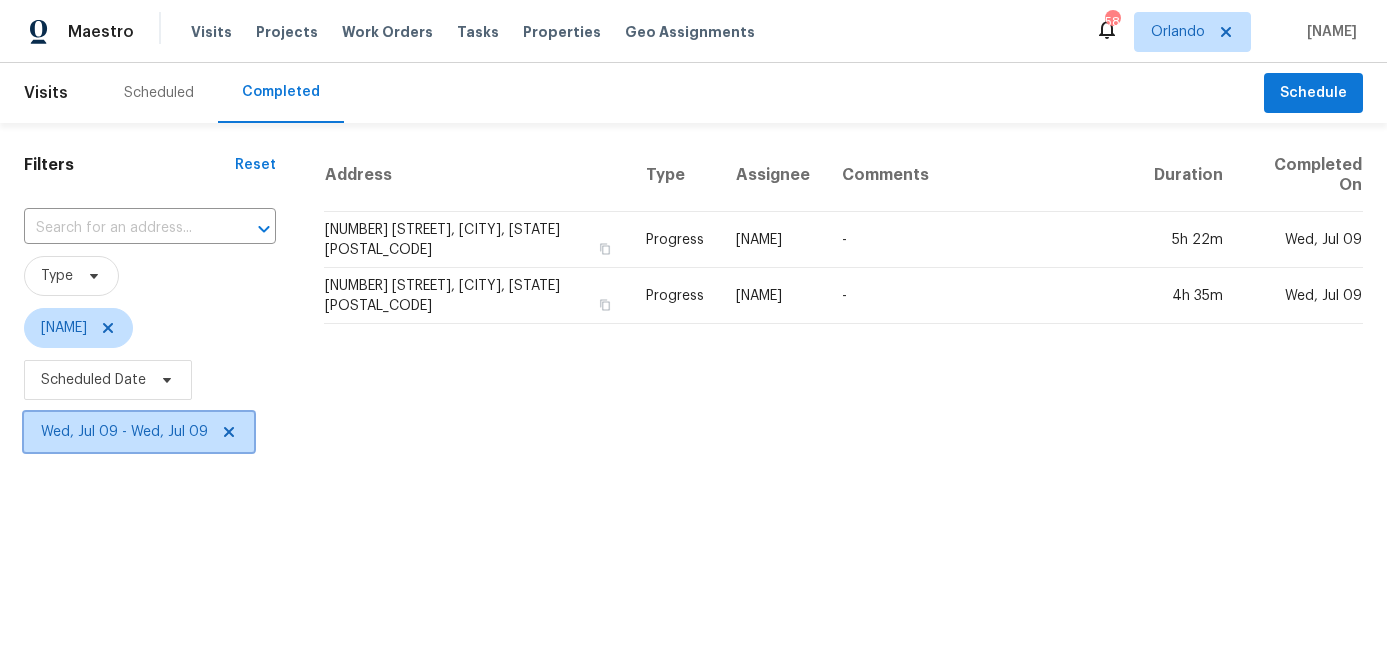 click on "Wed, Jul 09 - Wed, Jul 09" at bounding box center [124, 432] 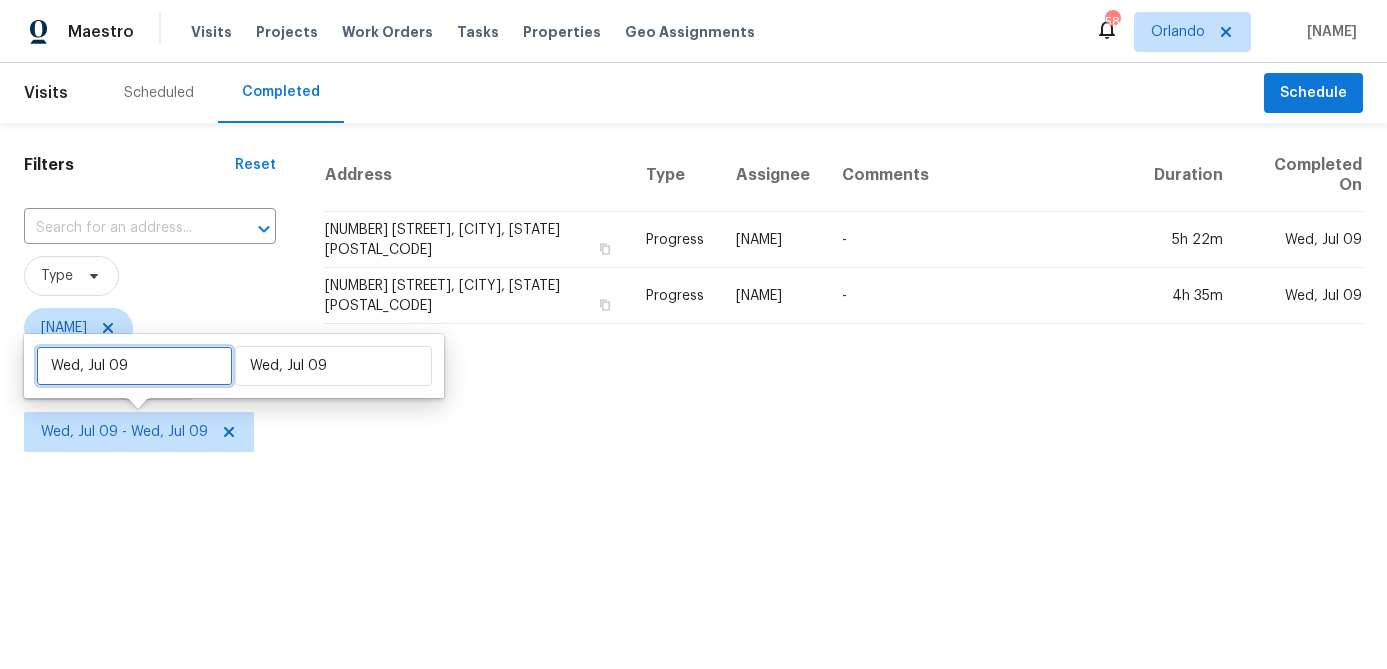 click on "Wed, Jul 09" at bounding box center [134, 366] 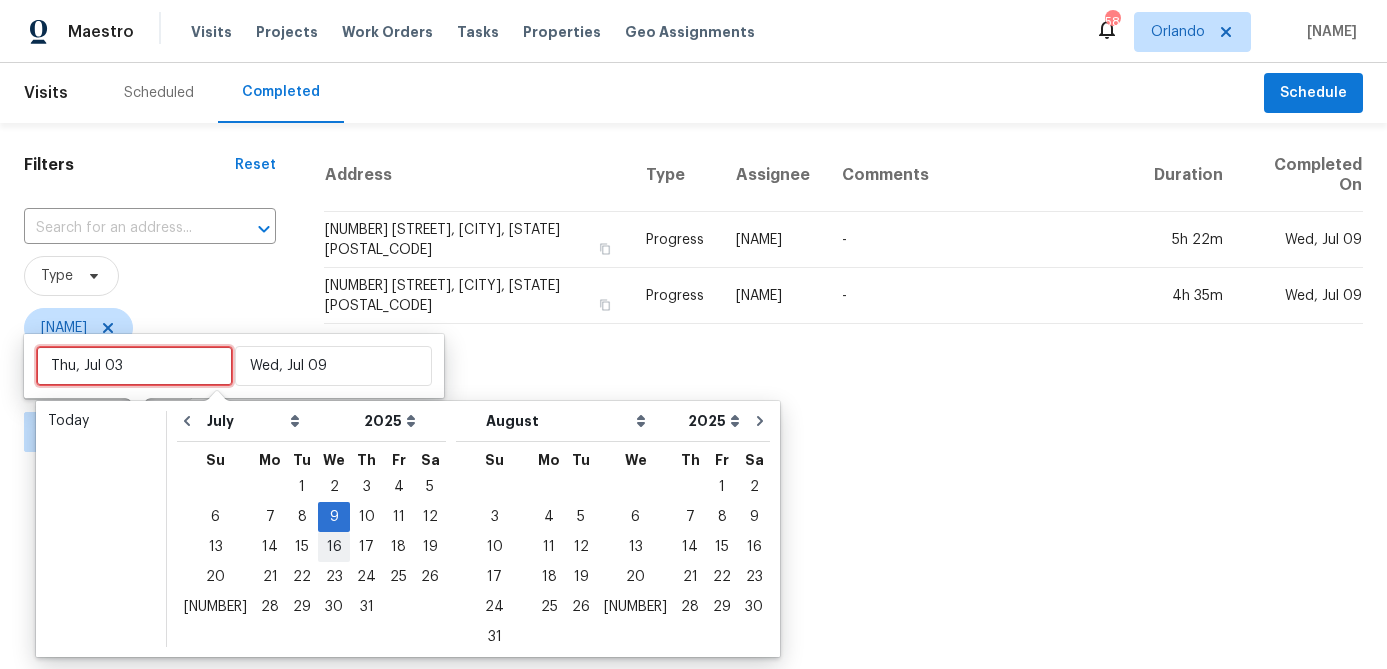 type on "Thu, Jul 10" 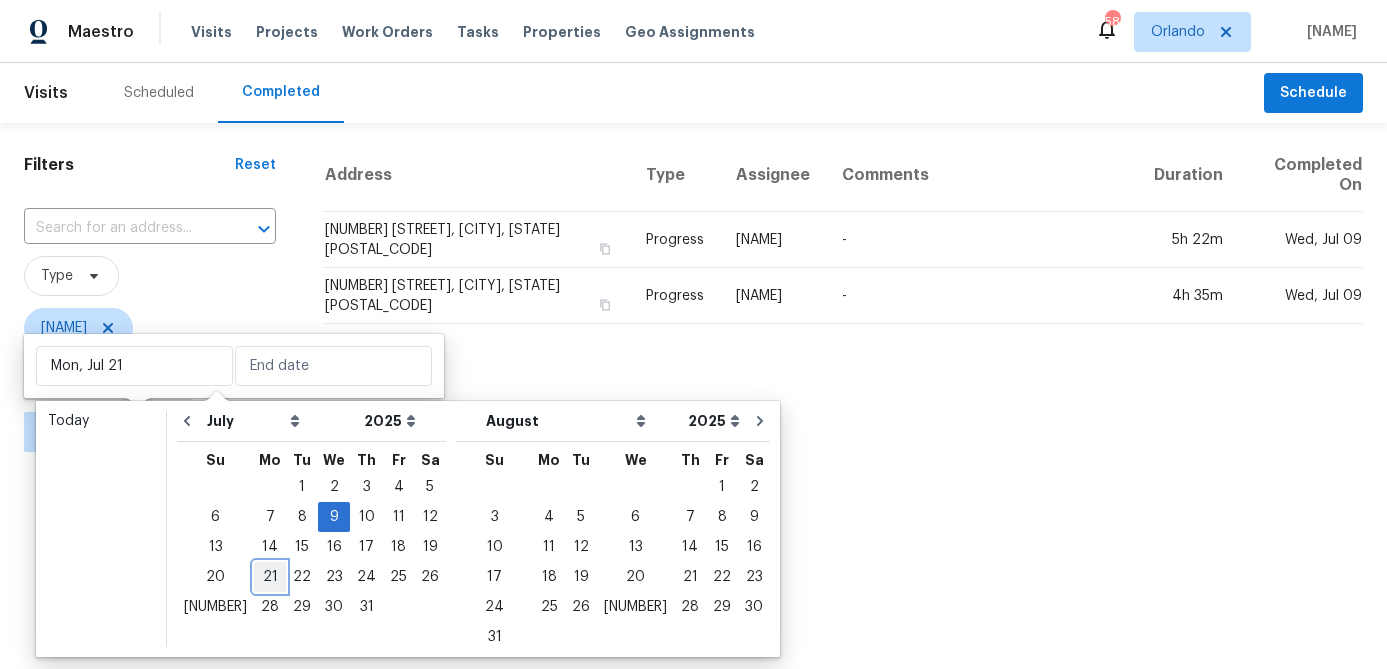 click on "21" at bounding box center [270, 577] 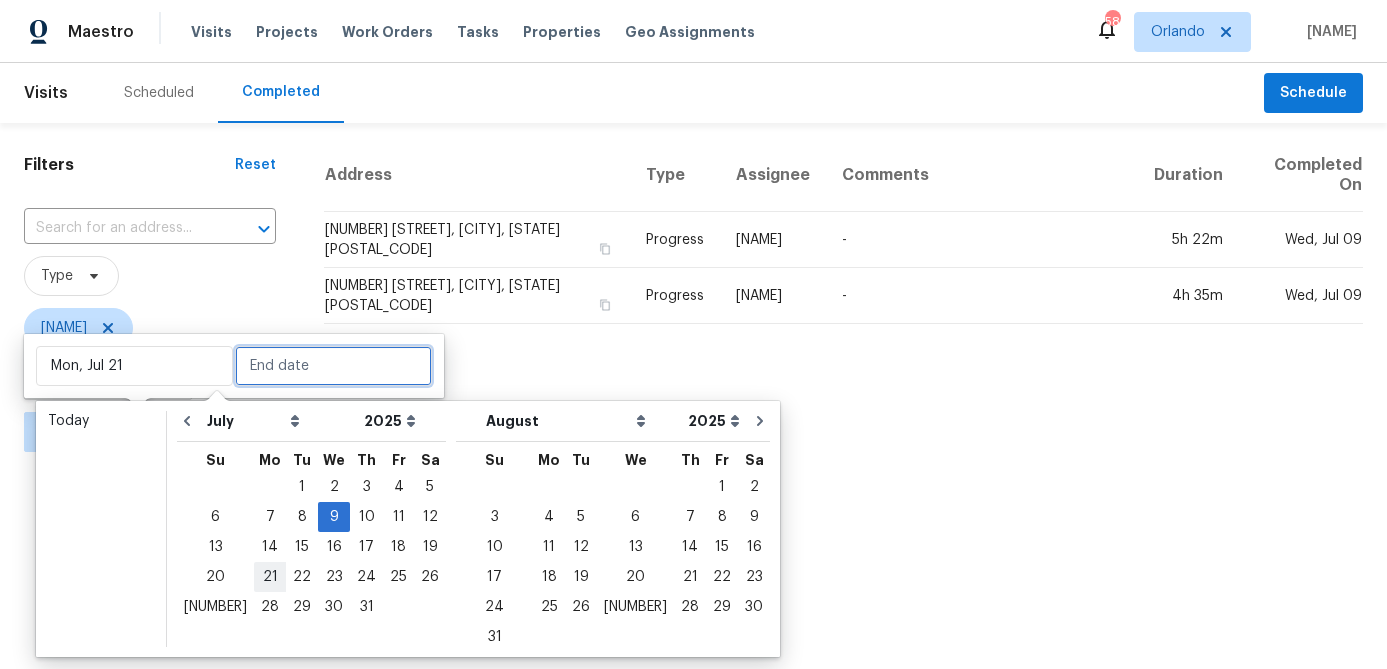 type on "Mon, Jul 21" 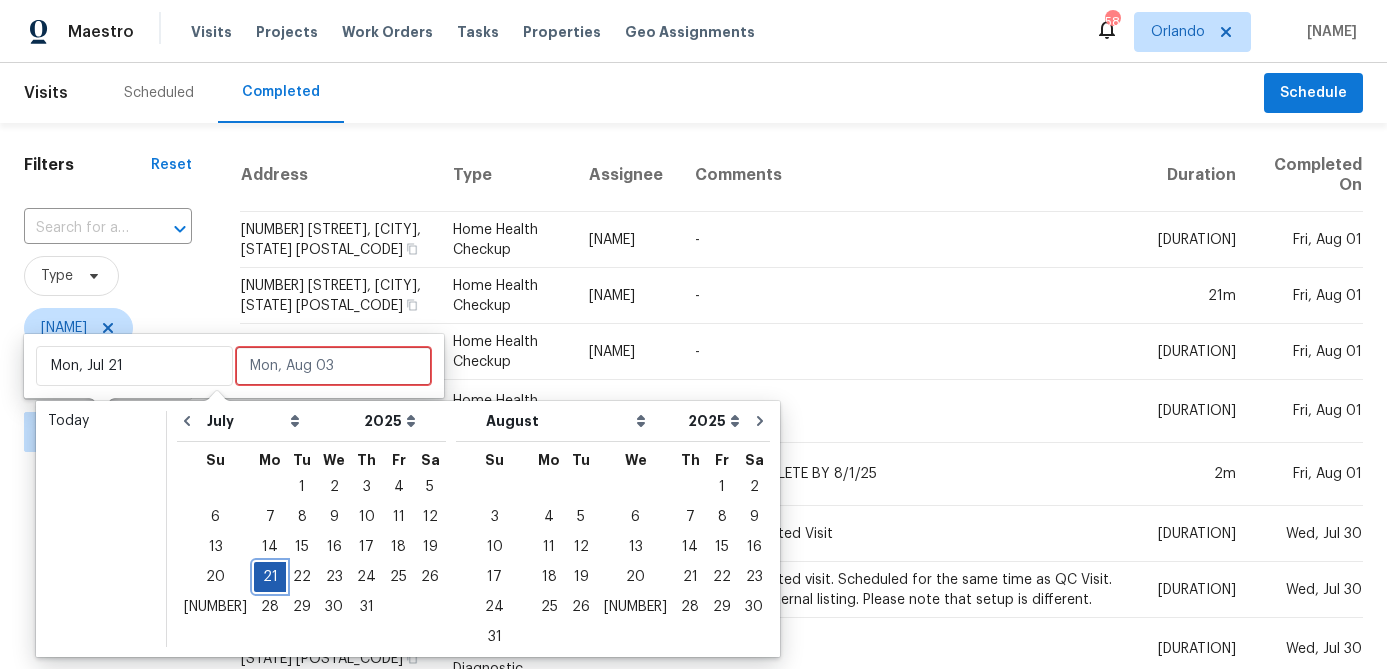 click on "21" at bounding box center (270, 577) 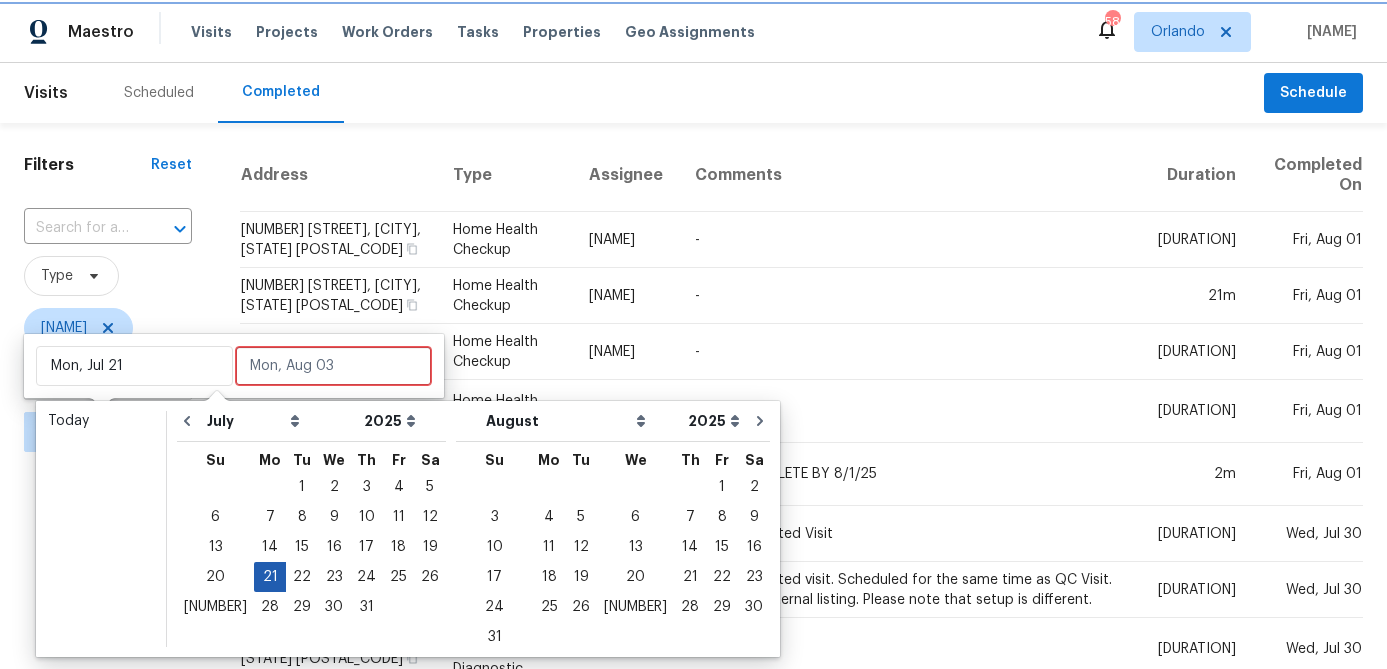 type on "Mon, Jul 21" 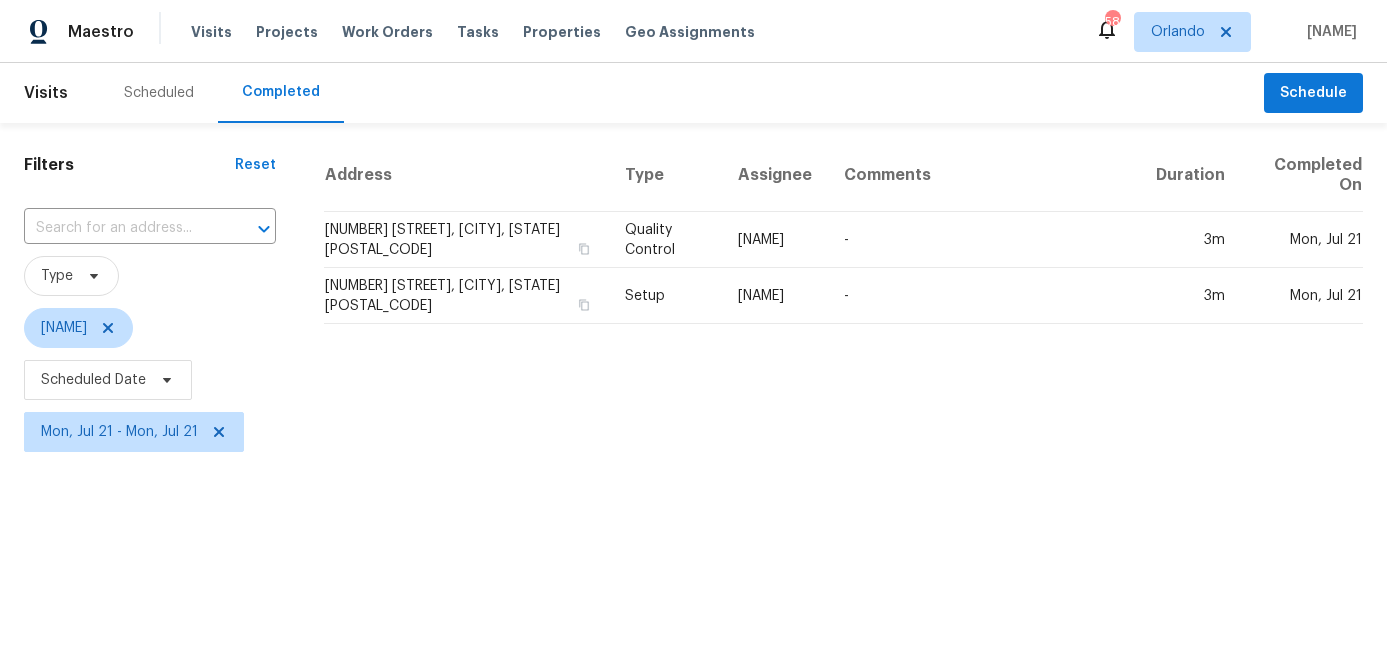 click on "Maestro Visits Projects Work Orders Tasks Properties Geo Assignments 58 [CITY] [NAME] Visits Scheduled Completed Schedule Filters Reset ​​ Type [NAME] Scheduled Date Mon, [DATE] - Mon, [DATE] Address Type Assignee Comments Duration Completed On [NUMBER] [STREET], [CITY], [STATE] [POSTAL_CODE] Quality Control [NAME] -  3m Mon, [DATE] [NUMBER] [STREET], [CITY], [STATE] Setup [NAME] -  3m Mon, [DATE]
Mon, [DATE] Mon, [DATE]" at bounding box center [693, 229] 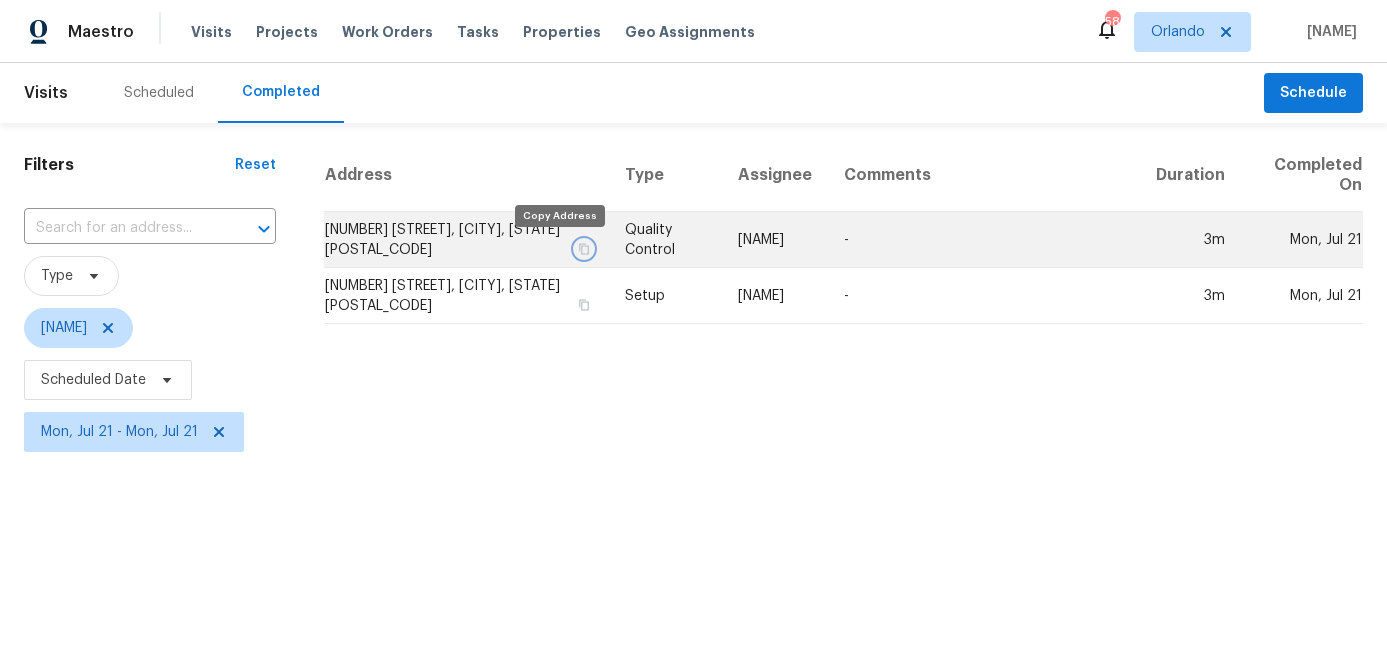 click 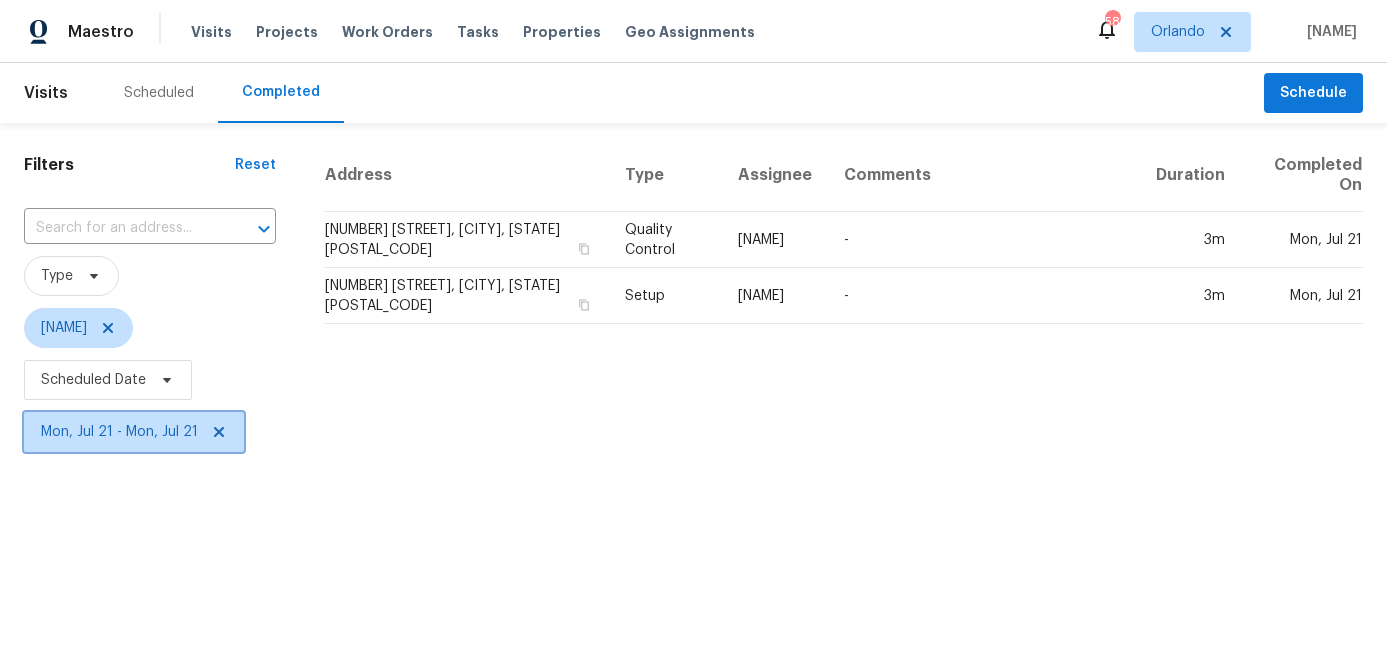 click on "Mon, Jul 21 - Mon, Jul 21" at bounding box center (119, 432) 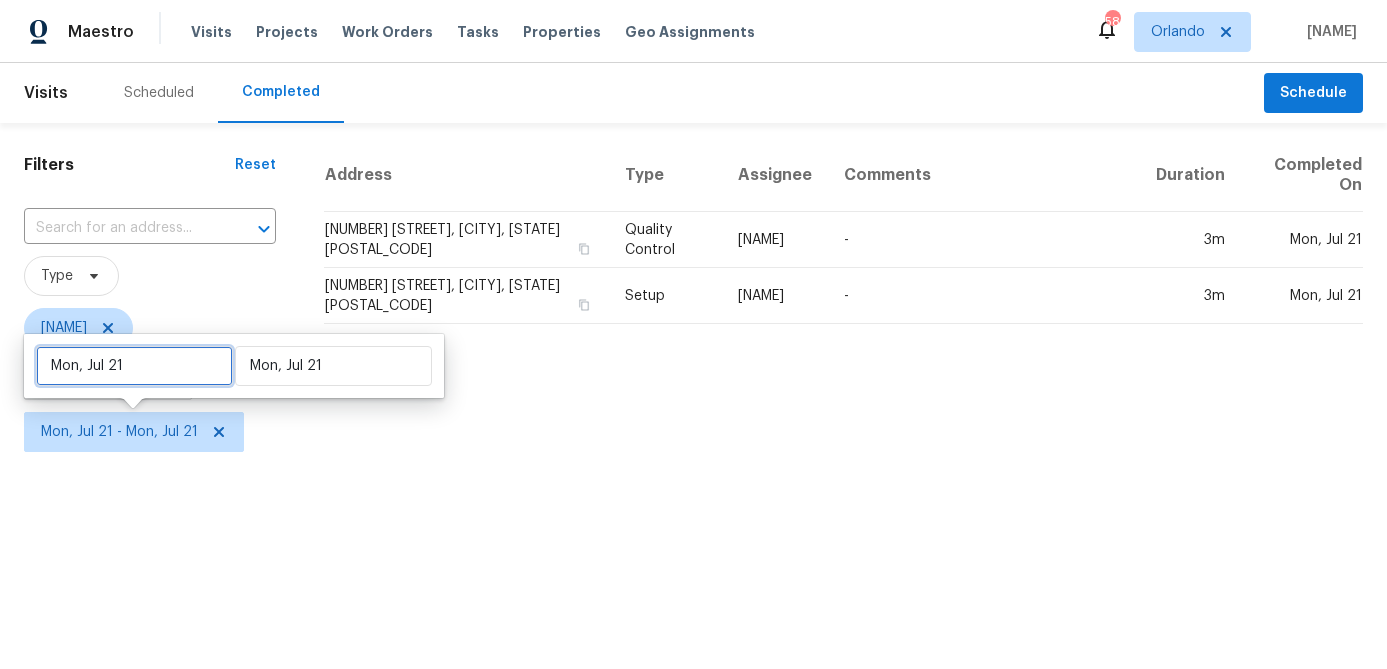 click on "Mon, Jul 21" at bounding box center (134, 366) 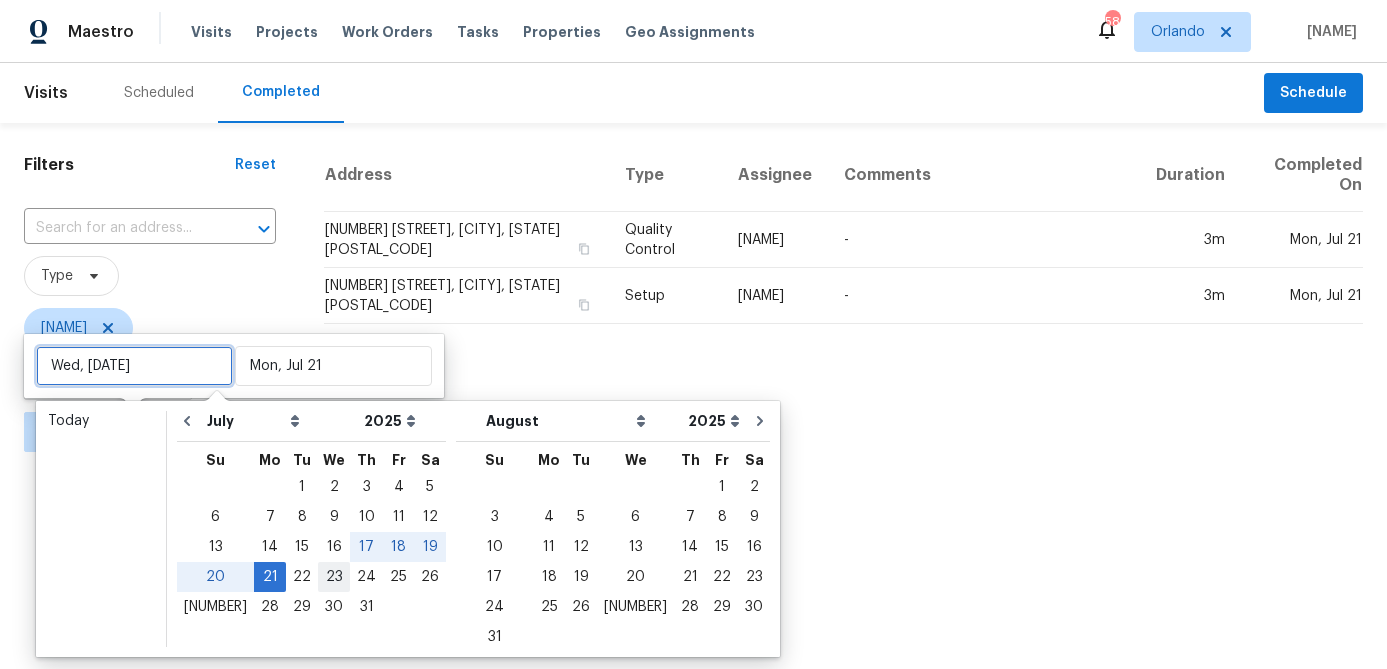 type on "Wed, [DATE]" 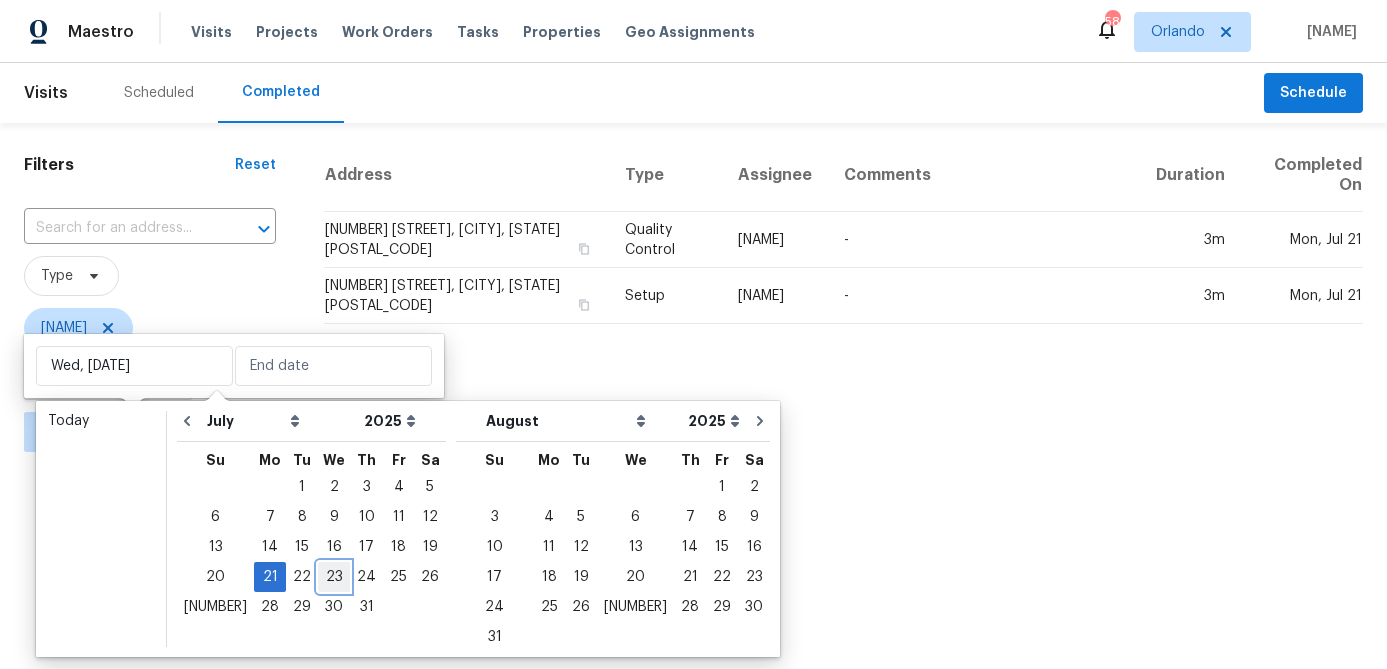 click on "23" at bounding box center (334, 577) 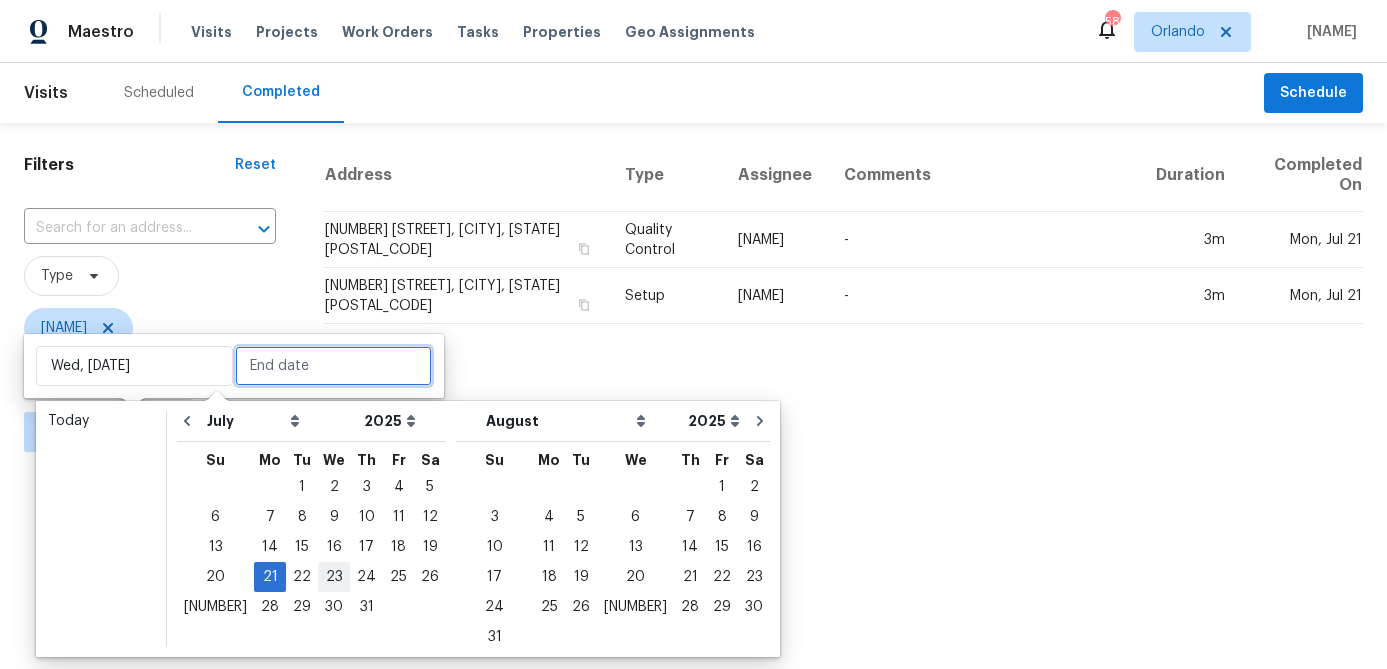 type on "Wed, [DATE]" 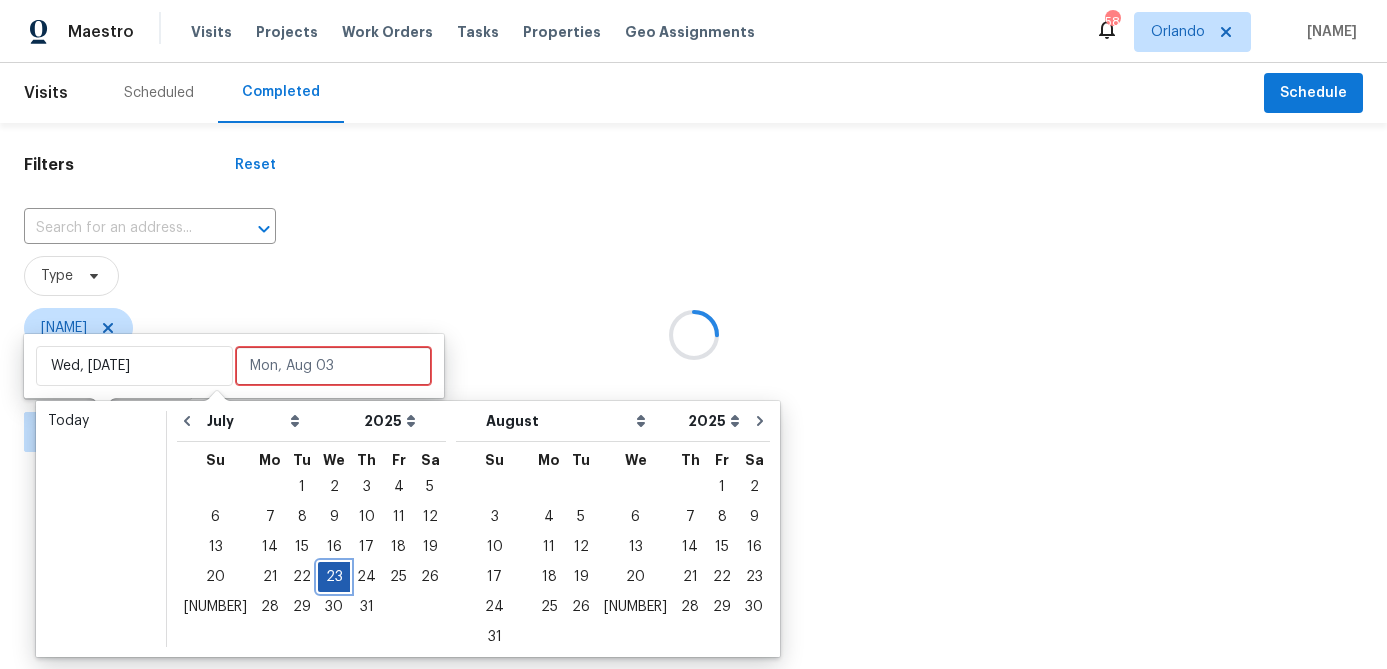 click on "23" at bounding box center [334, 577] 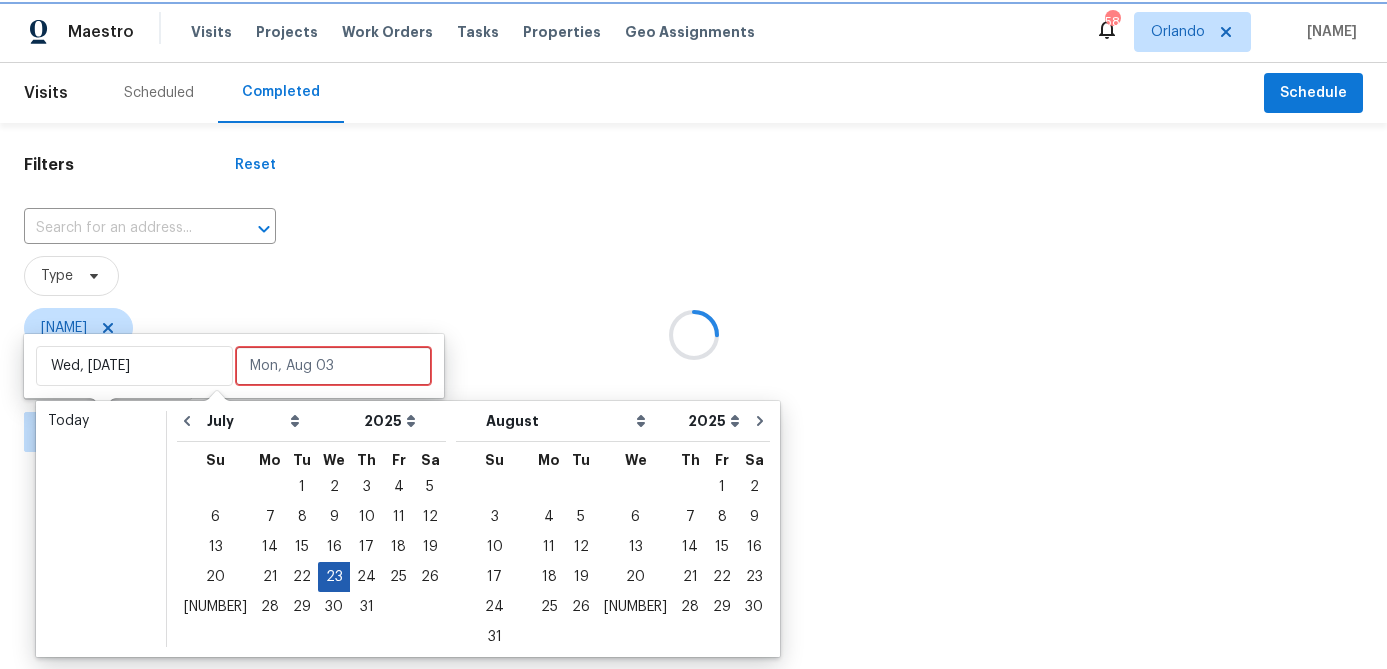 type on "Wed, [DATE]" 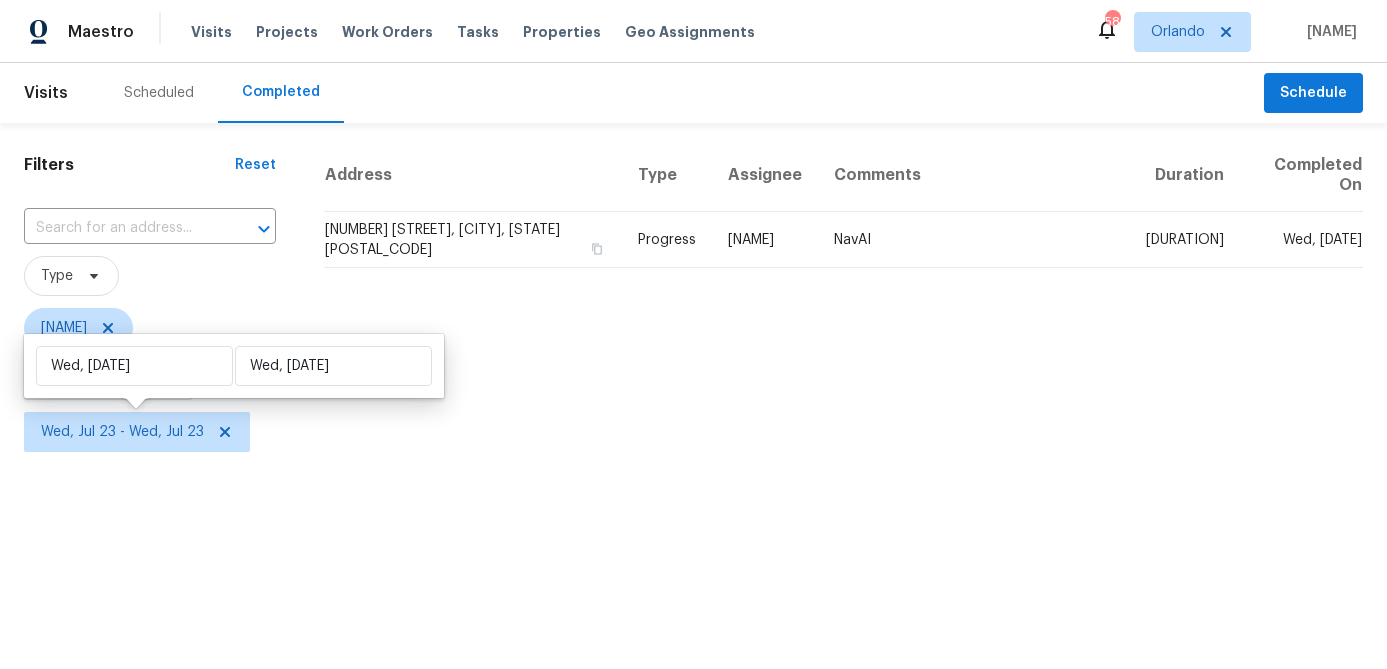 click on "Maestro Visits Projects Work Orders Tasks Properties Geo Assignments 58 [CITY] [FIRST] [LAST] Visits Scheduled Completed Schedule Filters Reset ​ Type [FIRST] [LAST] Scheduled Date Wed, Jul 23 - Wed, Jul 23 Address Type Assignee Comments Duration Completed On [NUMBER] [STREET], [CITY], [STATE] [POSTAL_CODE] Progress [FIRST] [LAST] NavAI 3h 21m Wed, Jul 23
Wed, Jul 23 Wed, Jul 23" at bounding box center (693, 229) 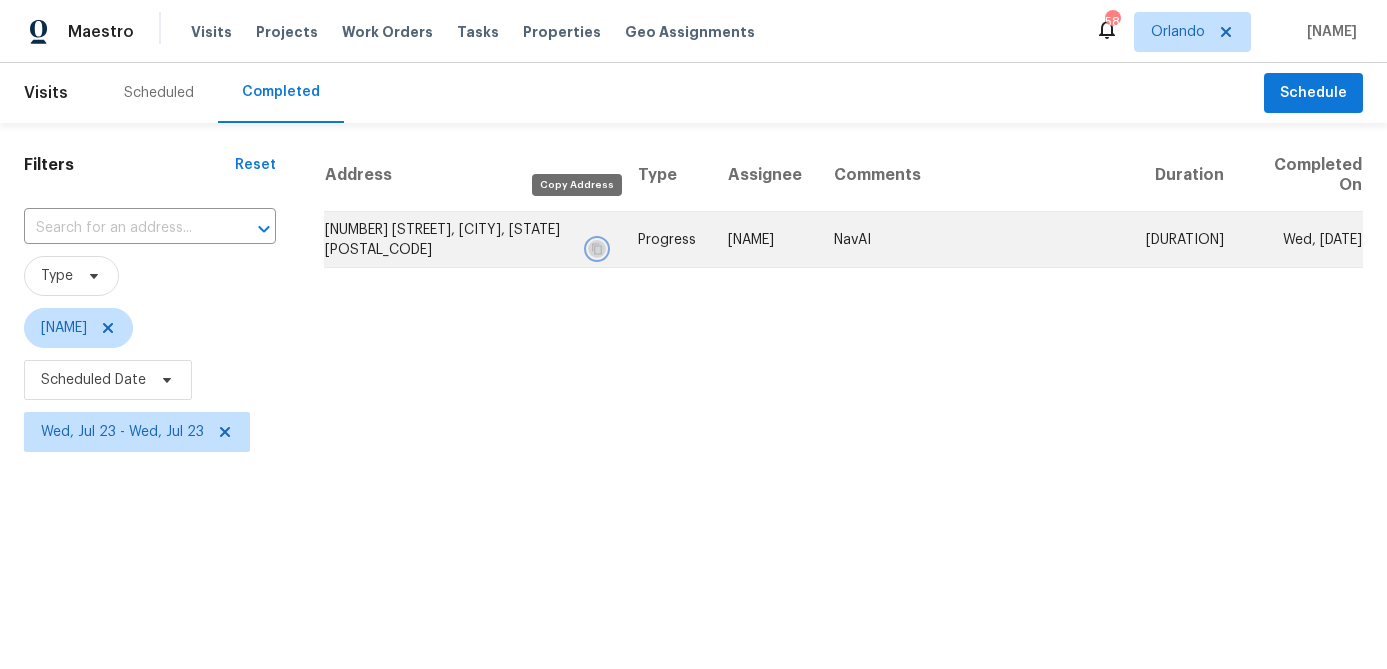 click 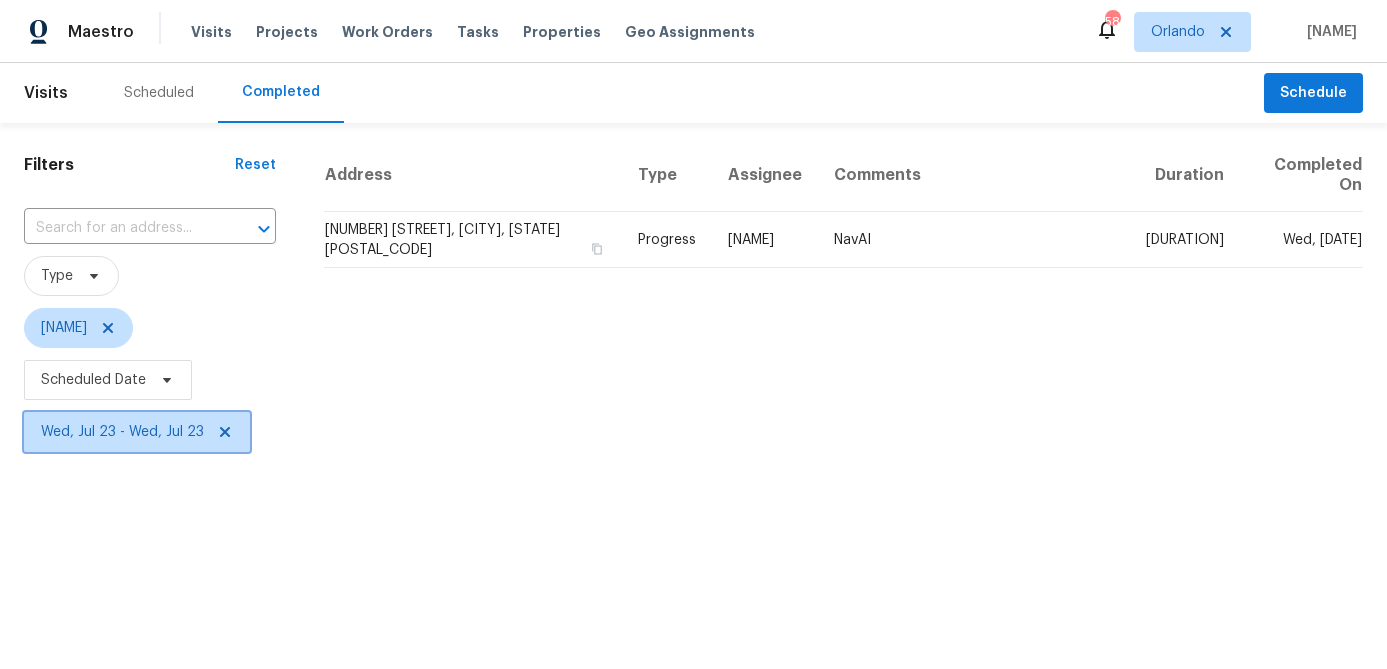 click on "Wed, Jul 23 - Wed, Jul 23" at bounding box center (122, 432) 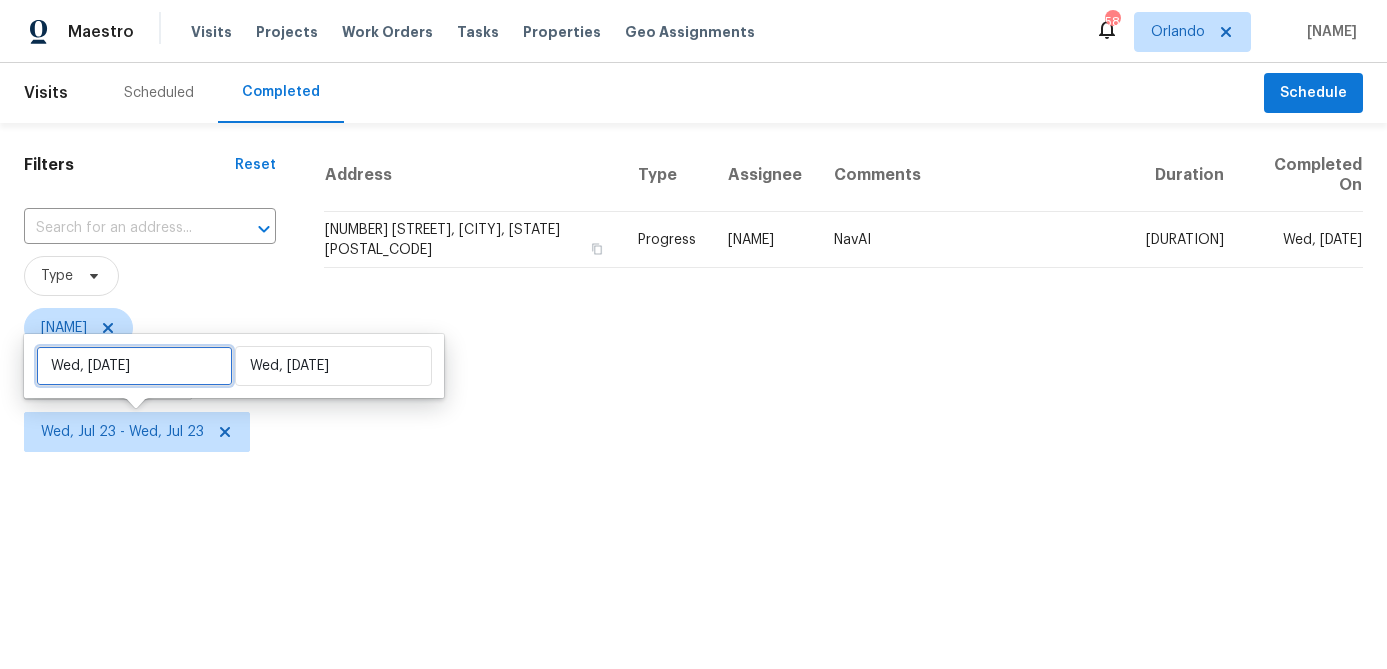 click on "Wed, [DATE]" at bounding box center (134, 366) 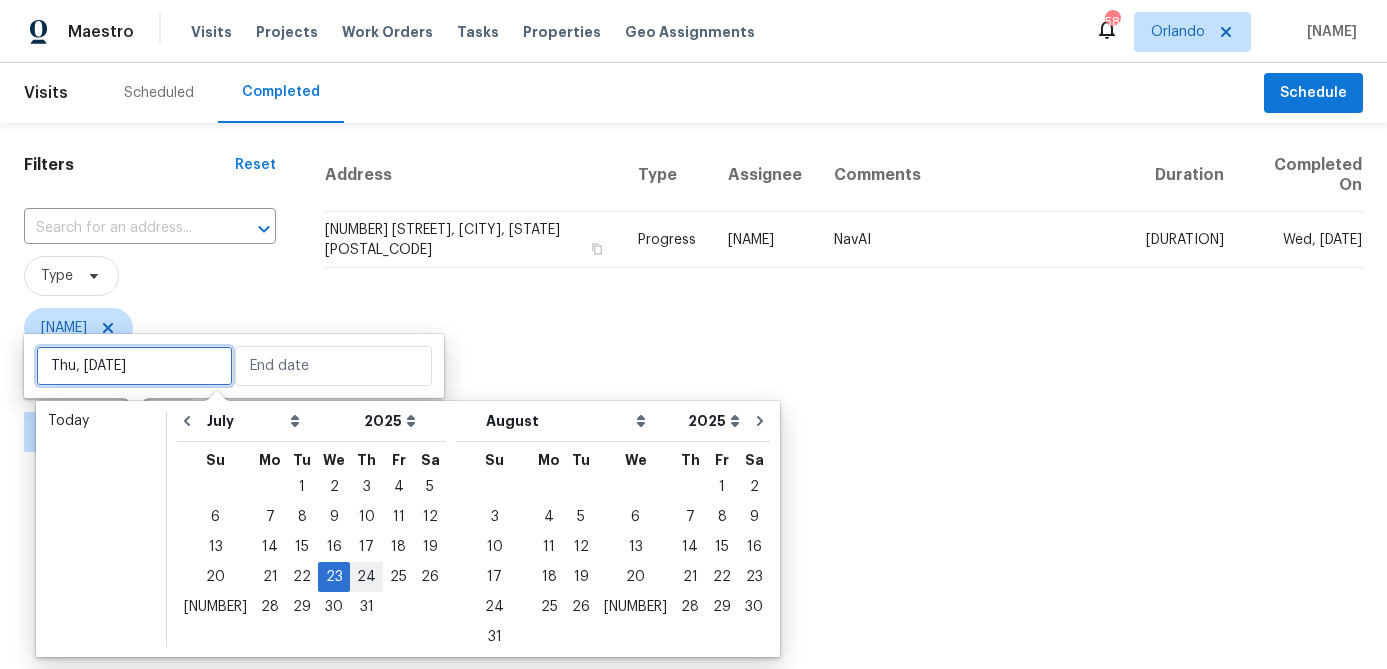 type on "Thu, [DATE]" 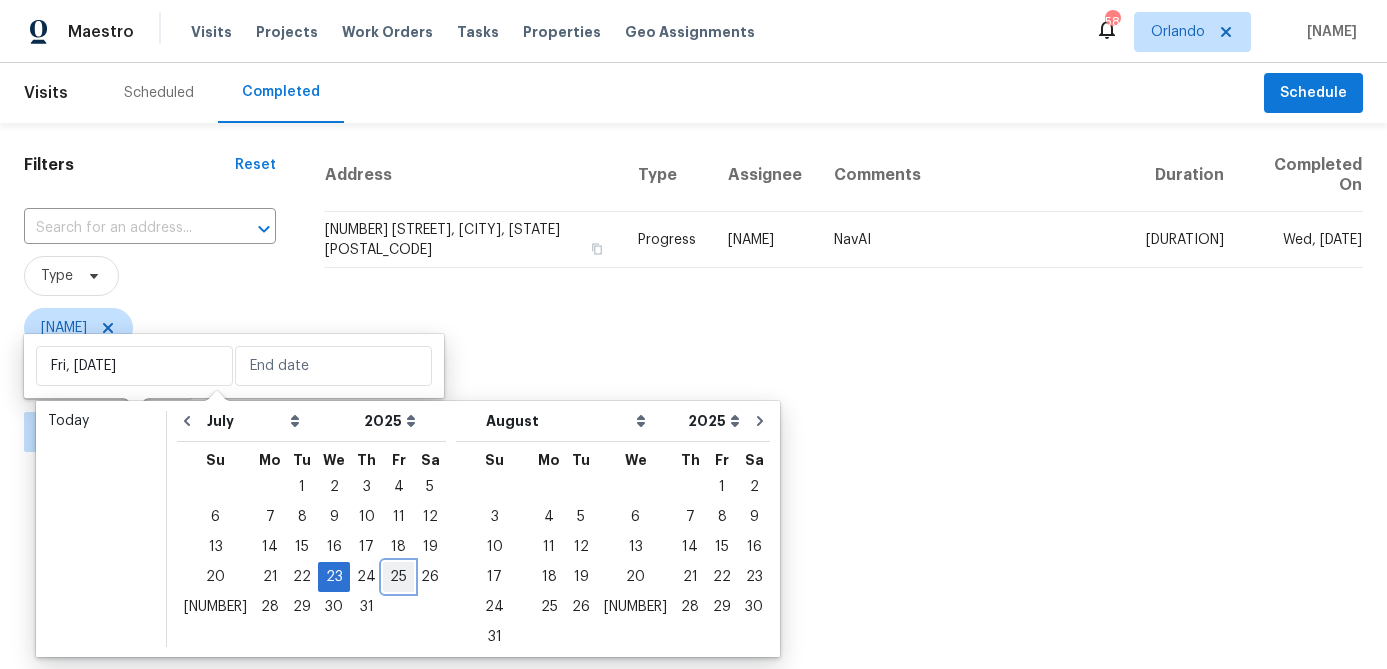 click on "25" at bounding box center (398, 577) 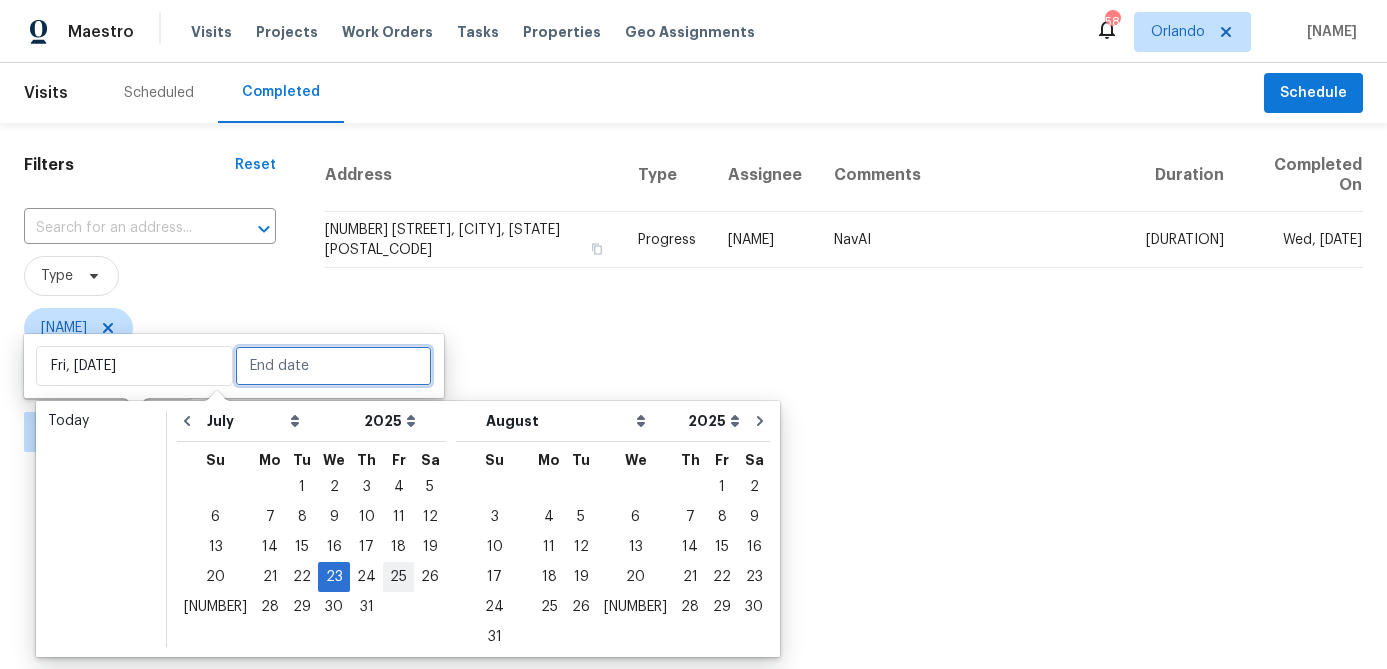 type on "Fri, [DATE]" 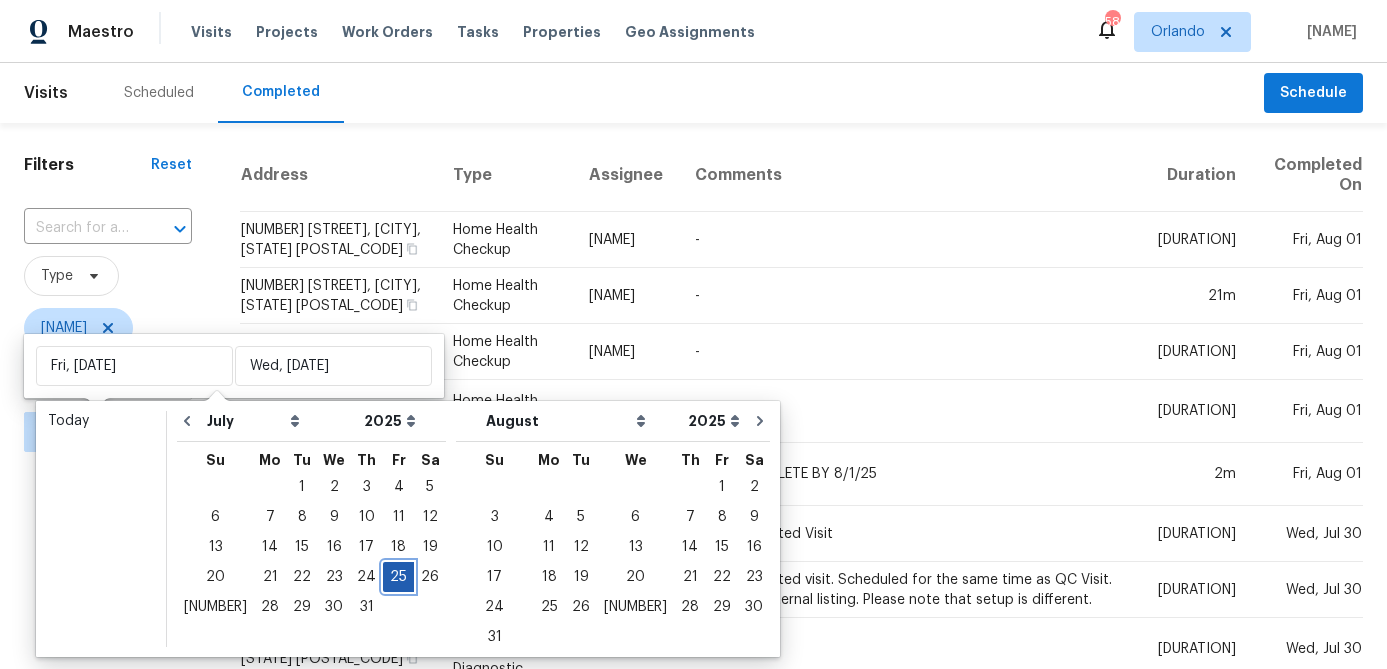 click on "25" at bounding box center (398, 577) 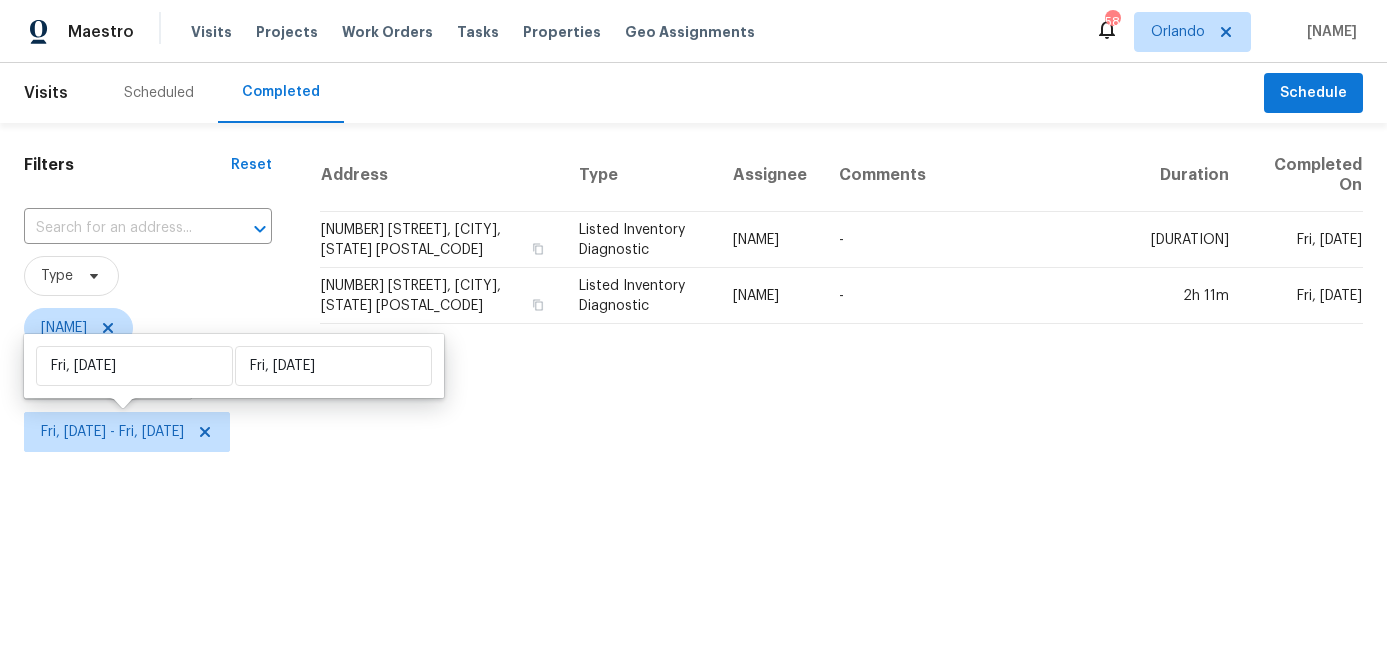 click on "Maestro Visits Projects Work Orders Tasks Properties Geo Assignments 58 [CITY] [NAME] Visits Scheduled Completed Schedule Filters Reset ​​ Type [NAME] Scheduled Date Fri, [DATE] - Fri, [DATE] Address Type Assignee Comments Duration Completed On [NUMBER] [STREET] [NUMBER], [CITY], [STATE] [POSTAL_CODE] Listed Inventory Diagnostic [NAME] -  32m Fri, [DATE] [NUMBER] [STREET], [CITY], [STATE] Listed Inventory Diagnostic [NAME] -  2h 11m Fri, [DATE]
Fri, [DATE] Fri, [DATE]" at bounding box center [693, 229] 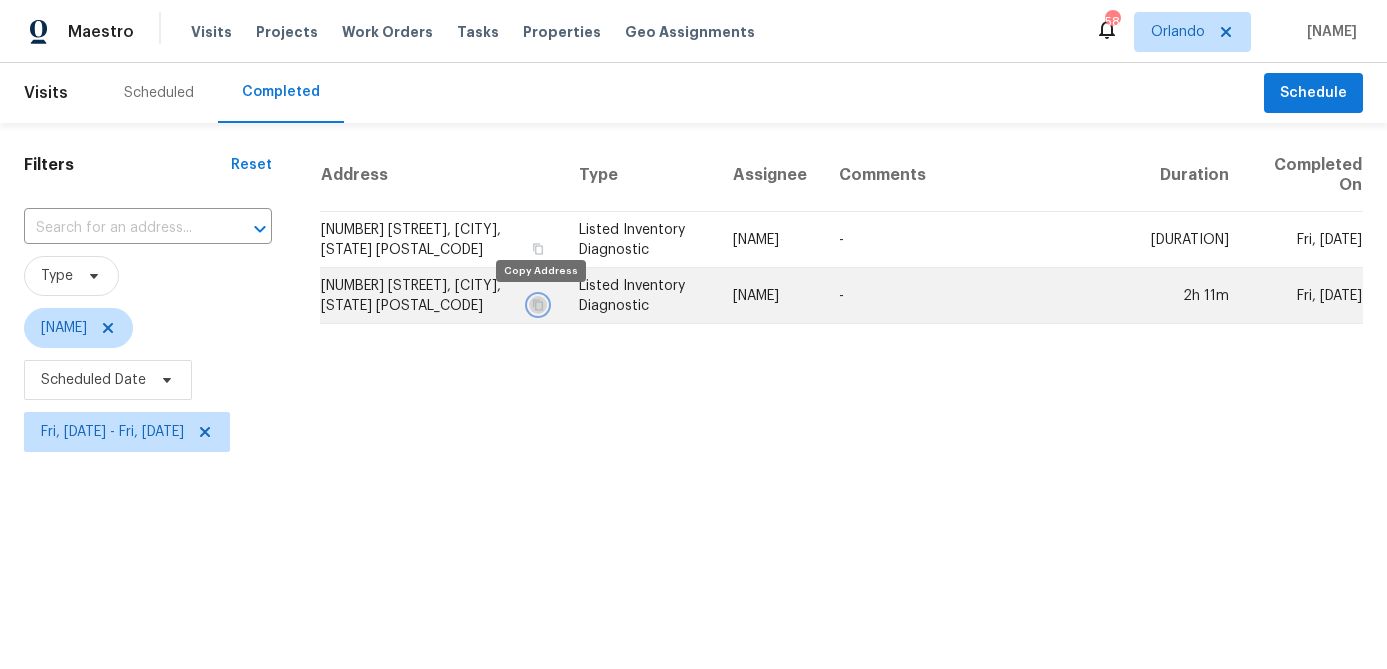 click 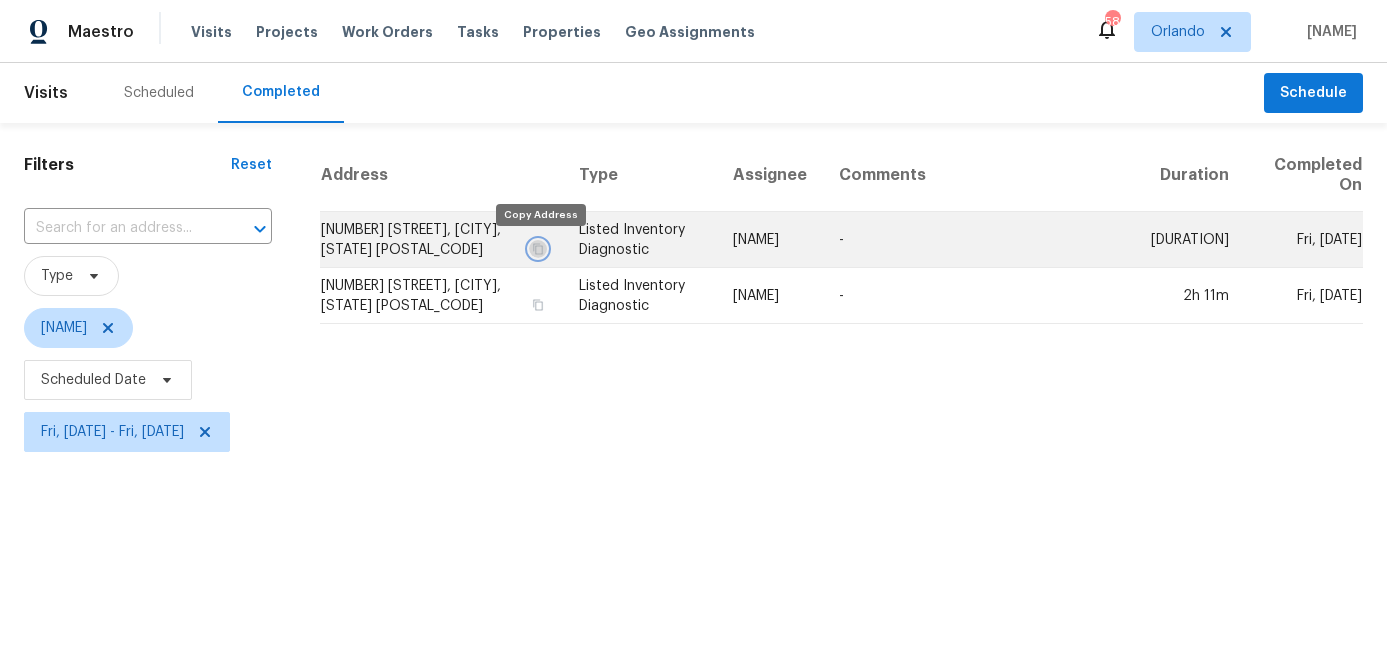 click 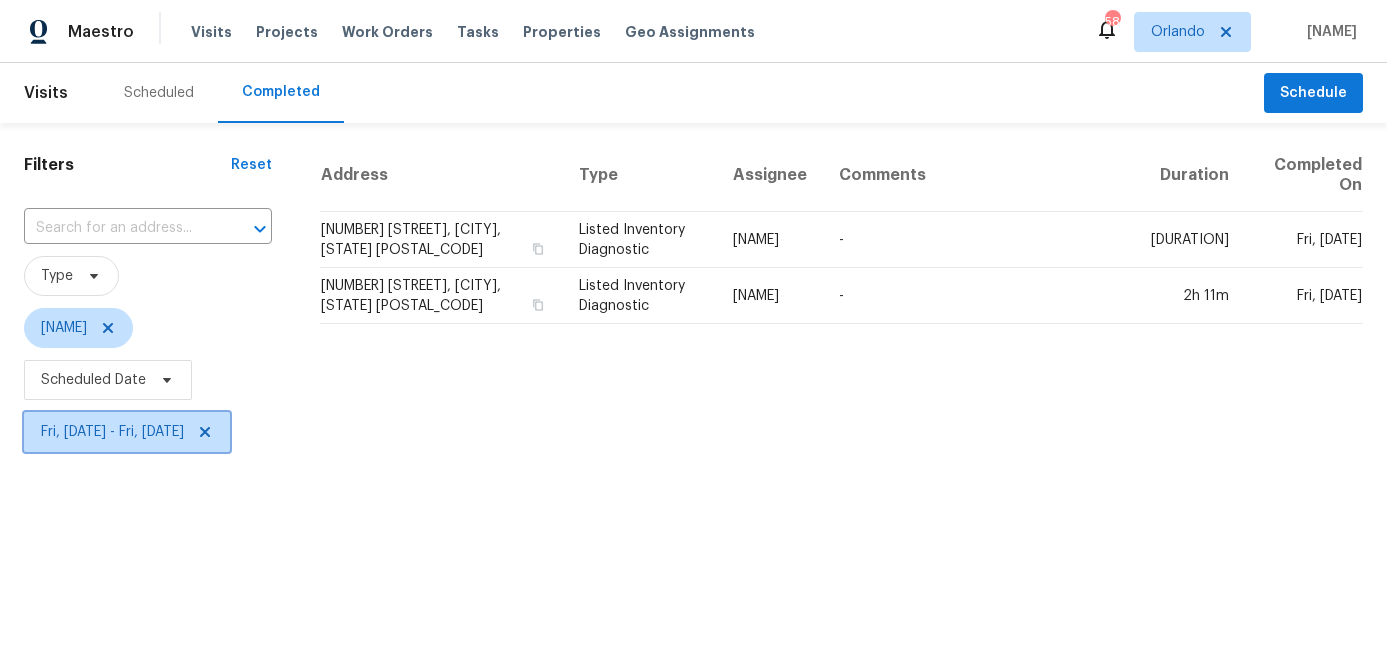 click on "Fri, [DATE] - Fri, [DATE]" at bounding box center [127, 432] 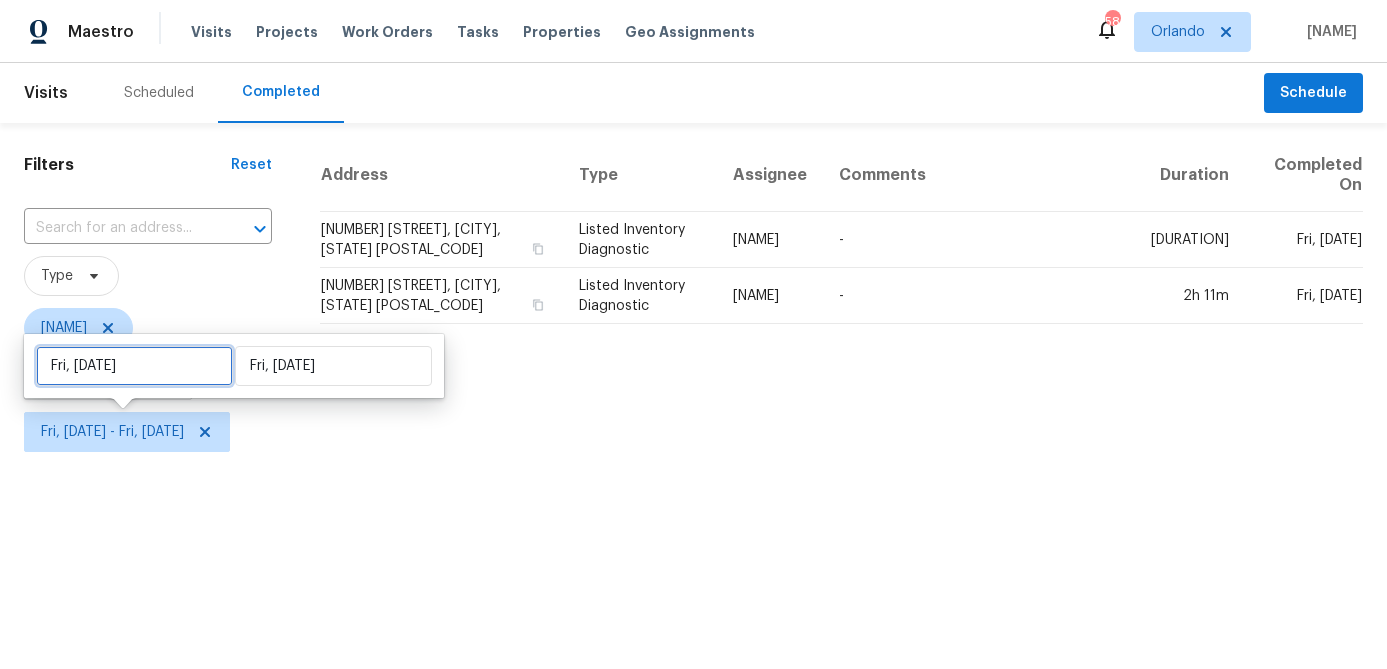 click on "Fri, [DATE]" at bounding box center [134, 366] 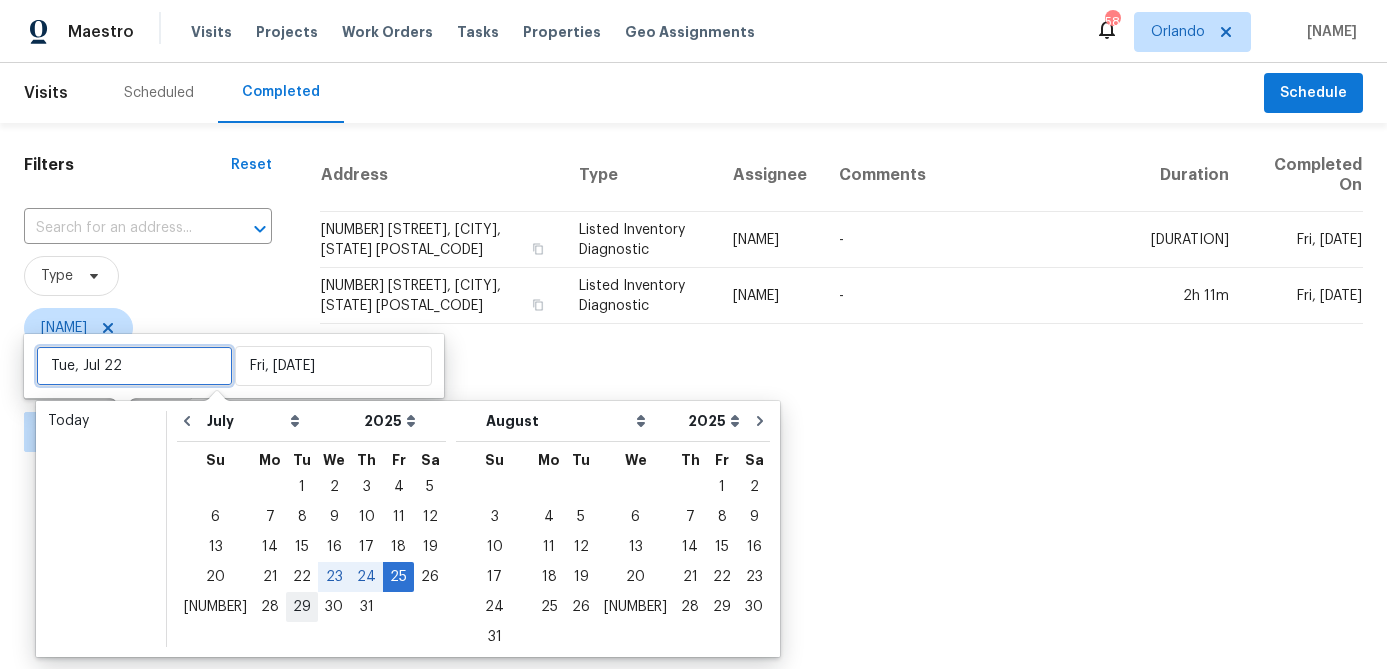 type on "Tue, [DATE]" 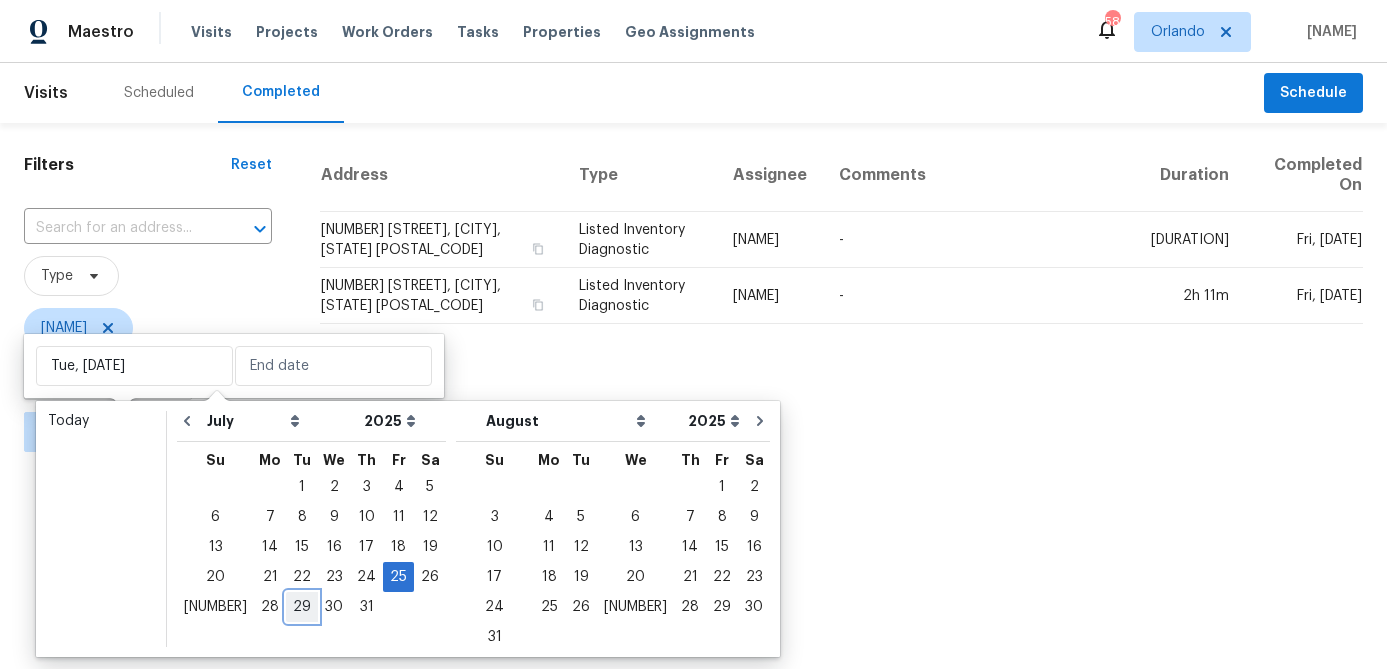 click on "29" at bounding box center [302, 607] 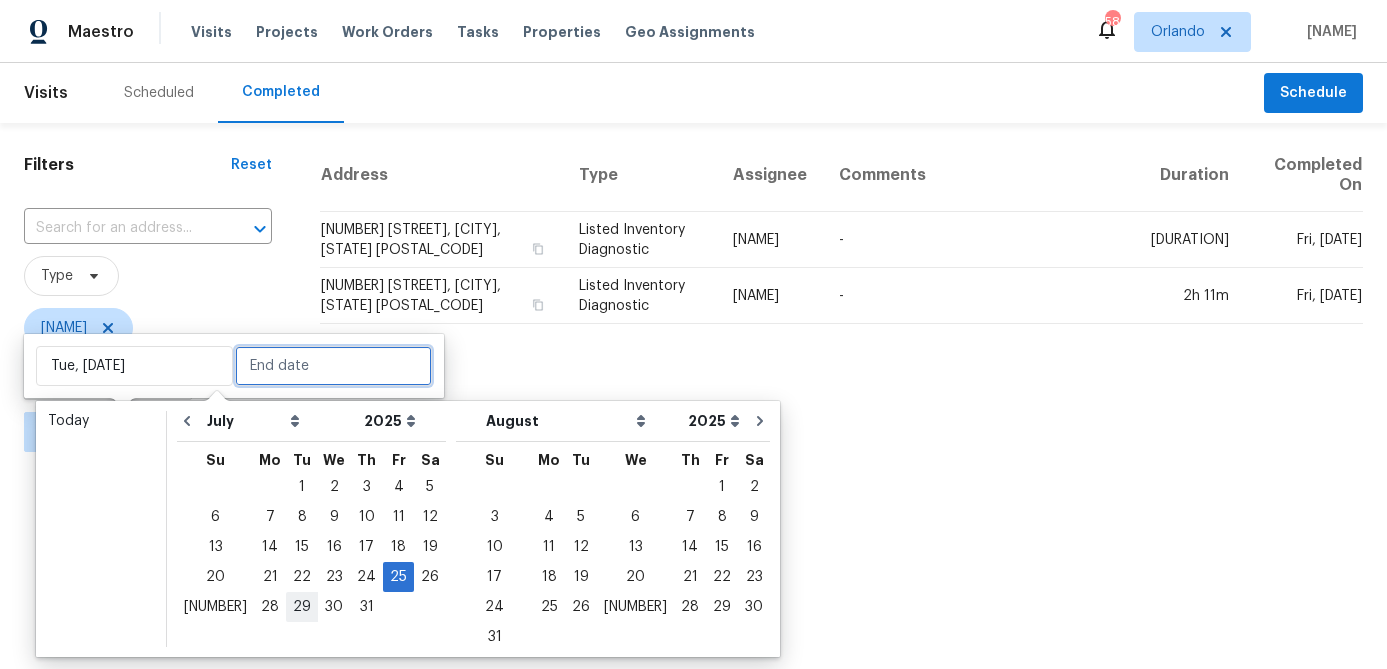 type on "Tue, [DATE]" 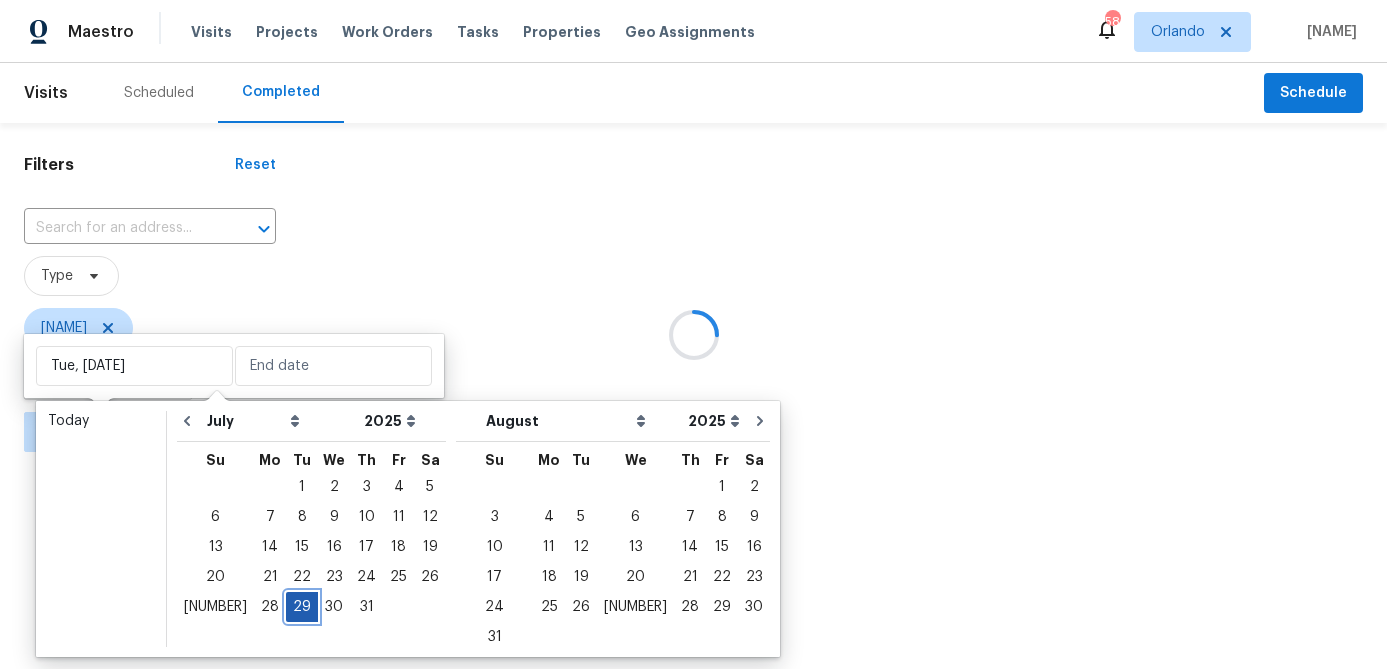 click on "29" at bounding box center (302, 607) 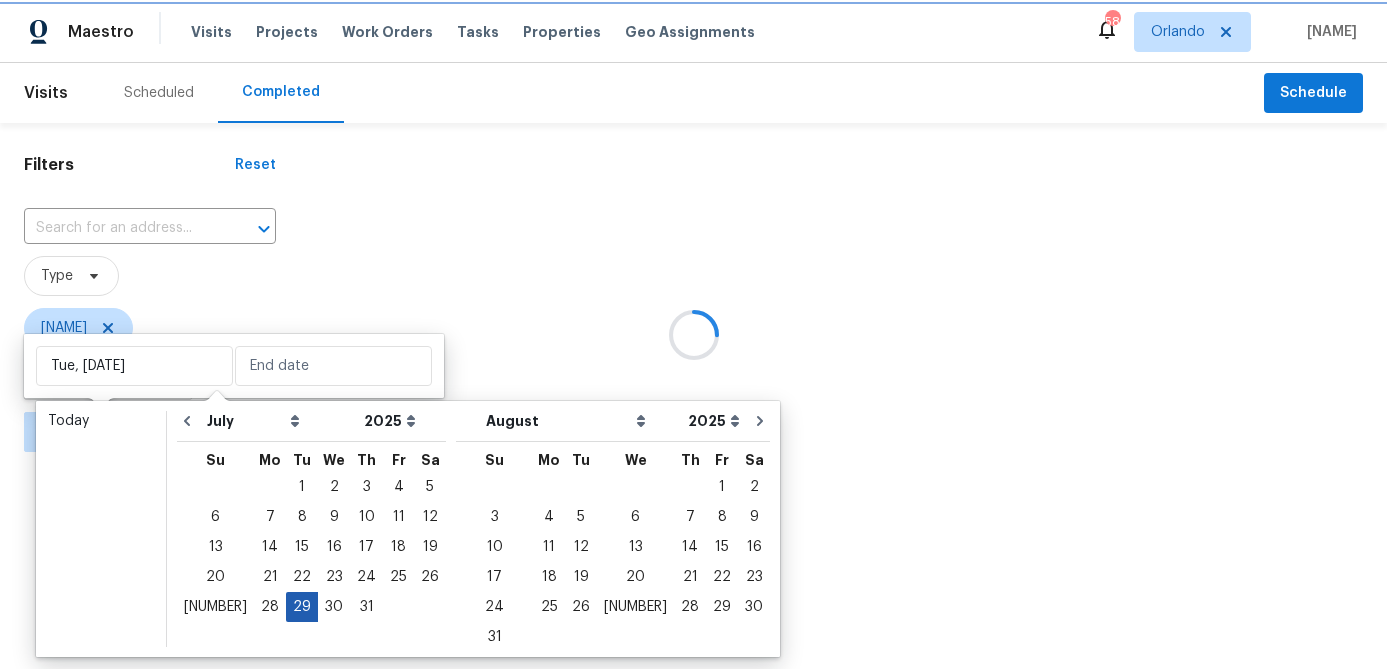 type on "Tue, [DATE]" 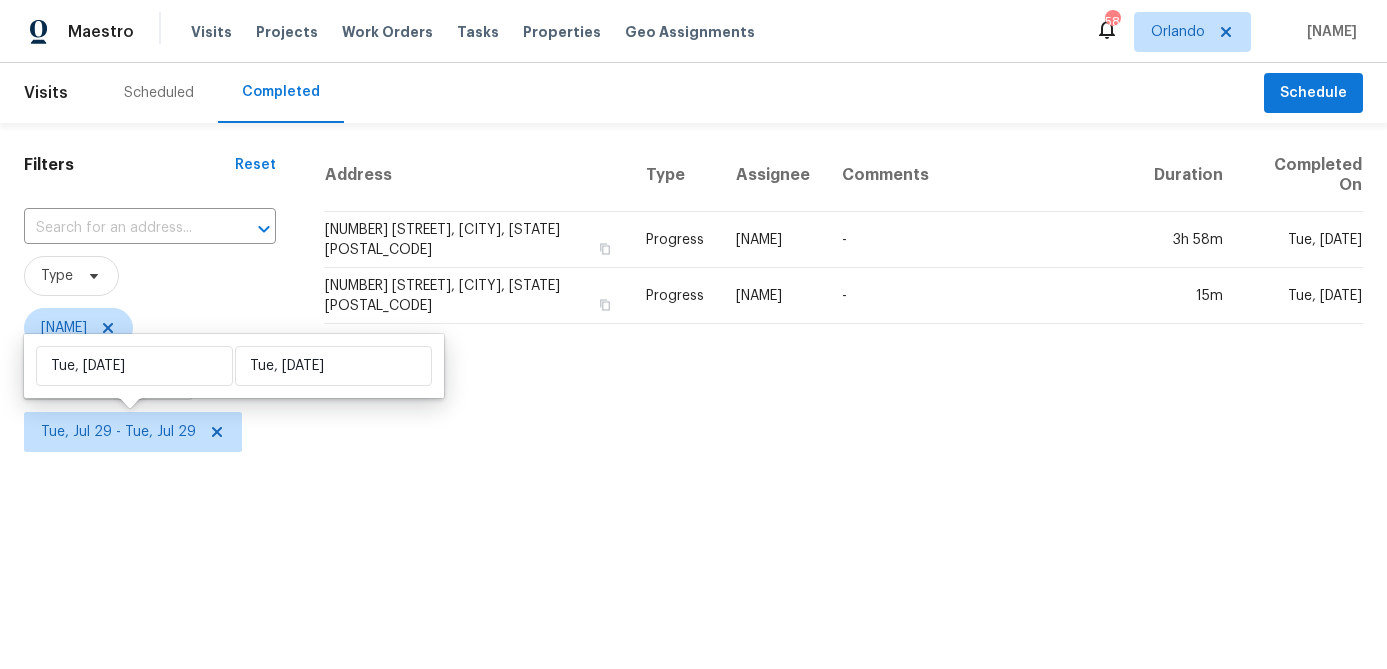 click on "Maestro Visits Projects Work Orders Tasks Properties Geo Assignments 58 [CITY] [FIRST] [LAST] Visits Scheduled Completed Schedule Filters Reset ​ Type [FIRST] [LAST] Scheduled Date Tue, Jul 29 - Tue, Jul 29 Address Type Assignee Comments Duration Completed On [NUMBER] [STREET], [CITY], [STATE] [POSTAL_CODE] Progress [FIRST] [LAST] - 3h 58m Tue, Jul 29 [NUMBER] [STREET], [CITY], [STATE] [POSTAL_CODE] Progress [FIRST] [LAST] -  15m Tue, Jul 29
Tue, Jul 29 Tue, Jul 29" at bounding box center (693, 229) 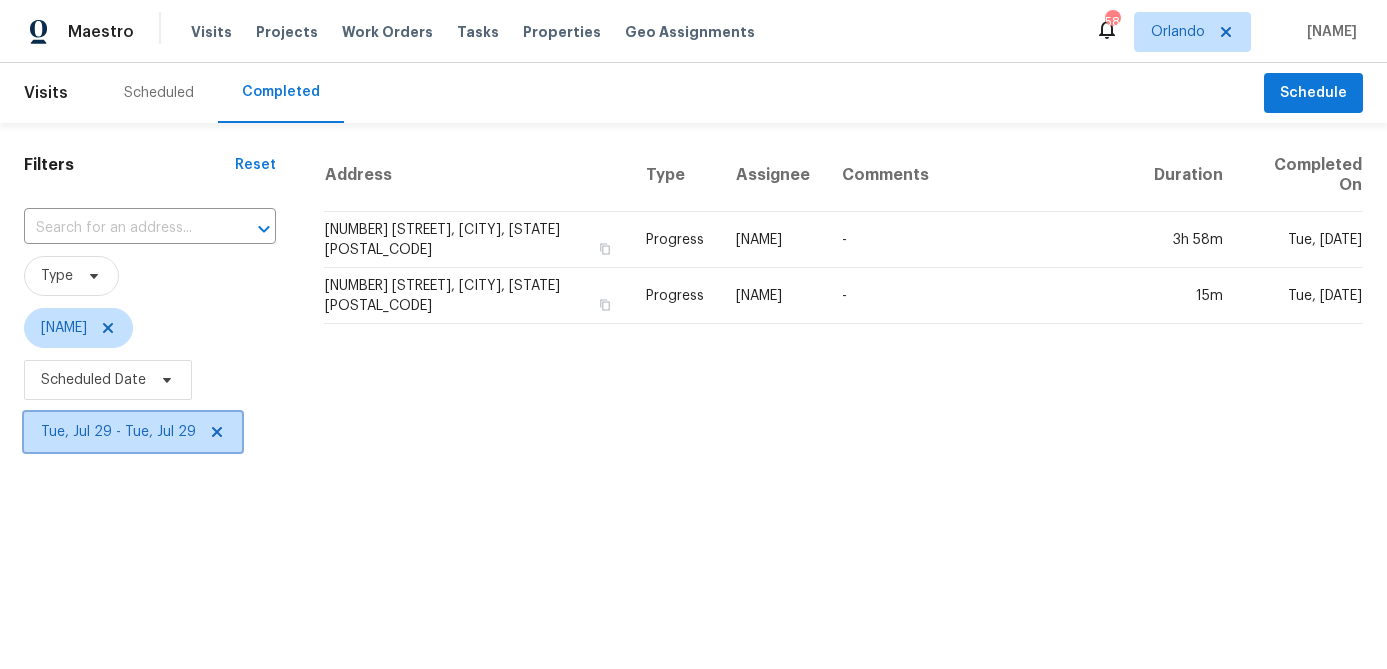click on "Tue, Jul 29 - Tue, Jul 29" at bounding box center (118, 432) 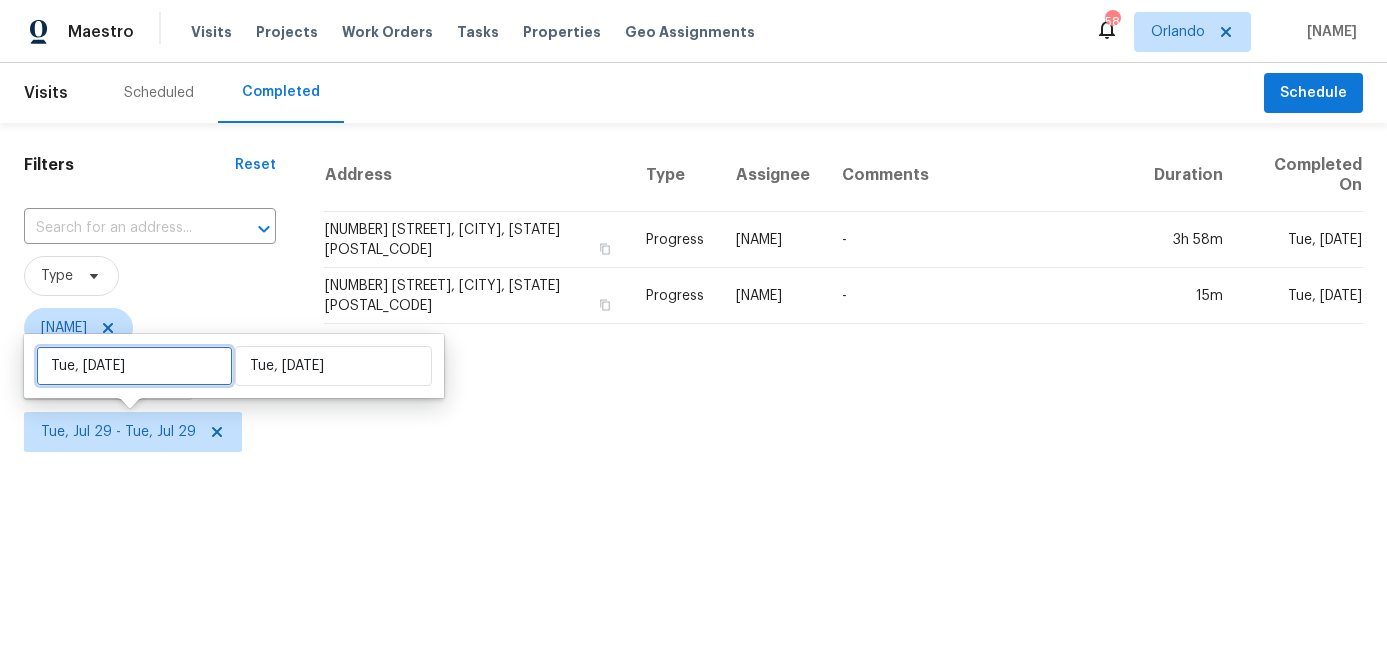 select on "6" 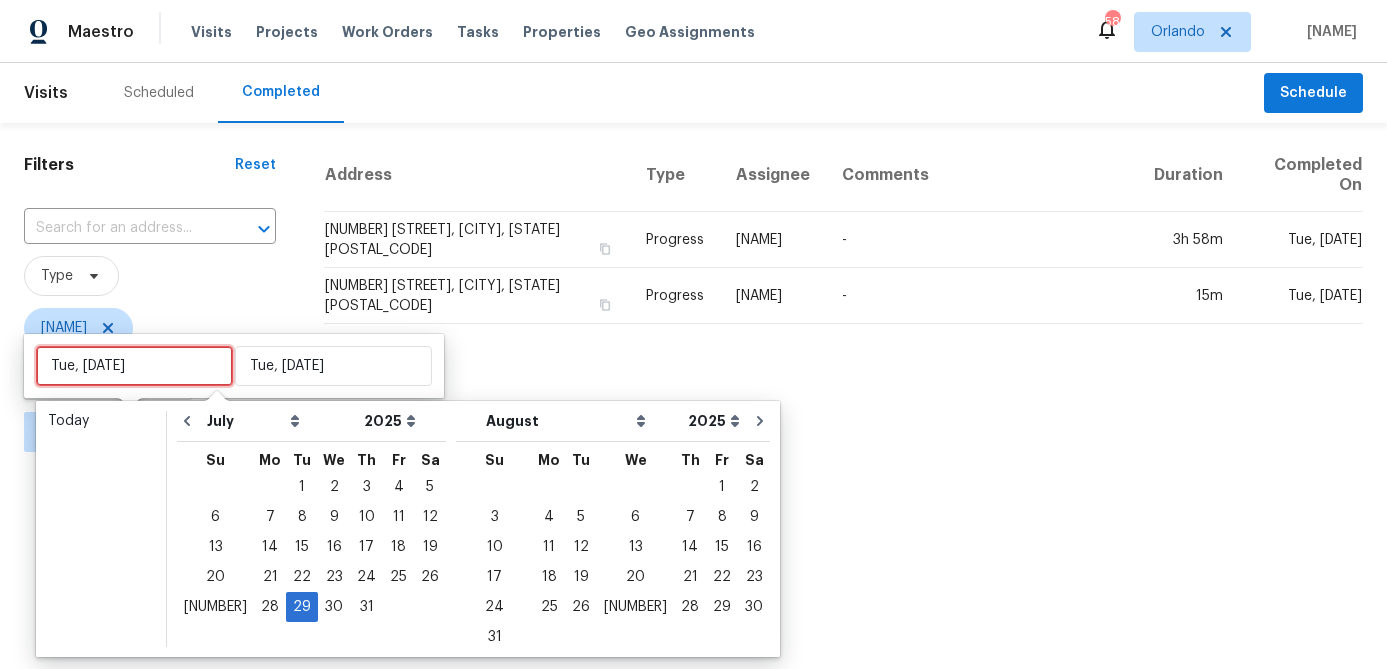 click on "Tue, [DATE]" at bounding box center (134, 366) 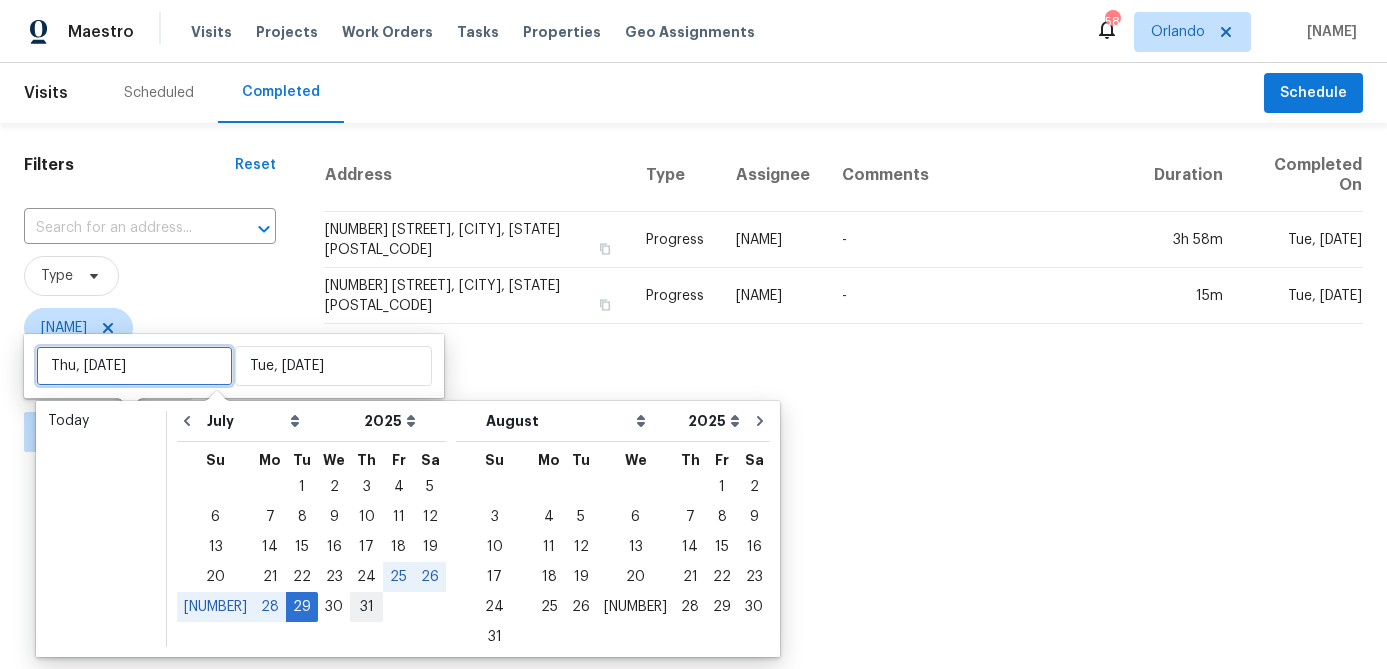 type on "Thu, [DATE]" 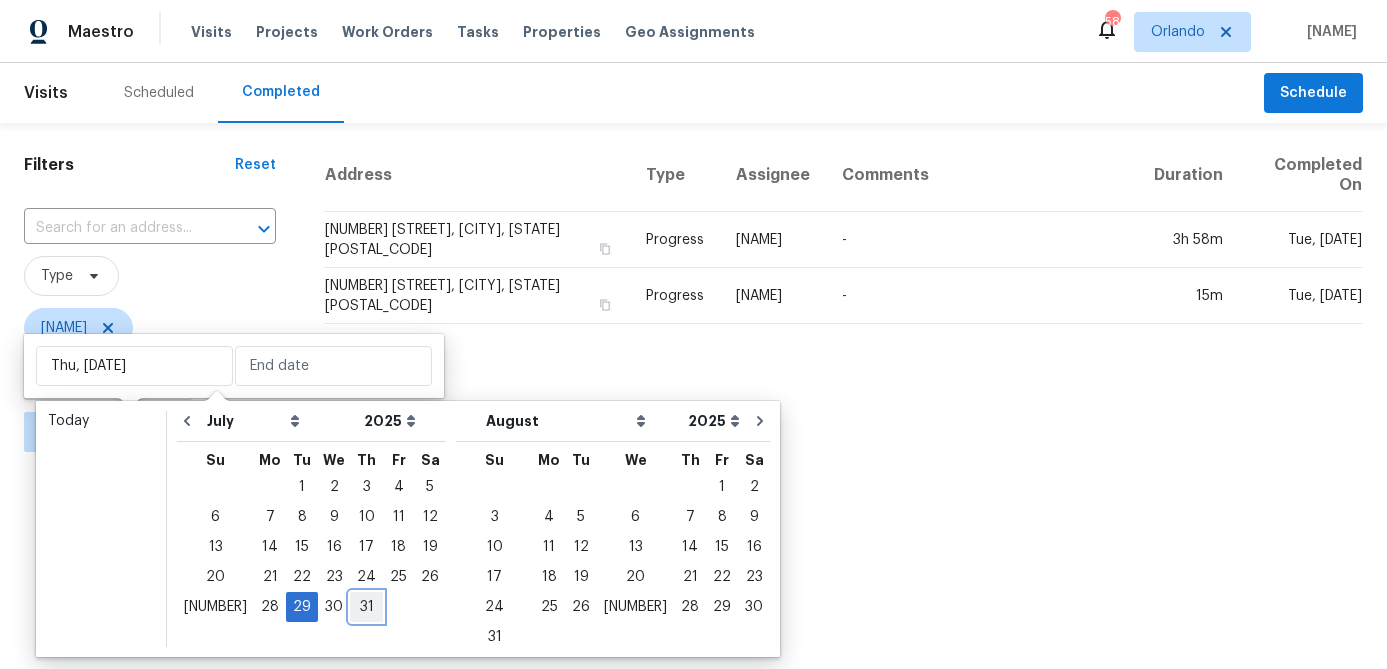 click on "31" at bounding box center [366, 607] 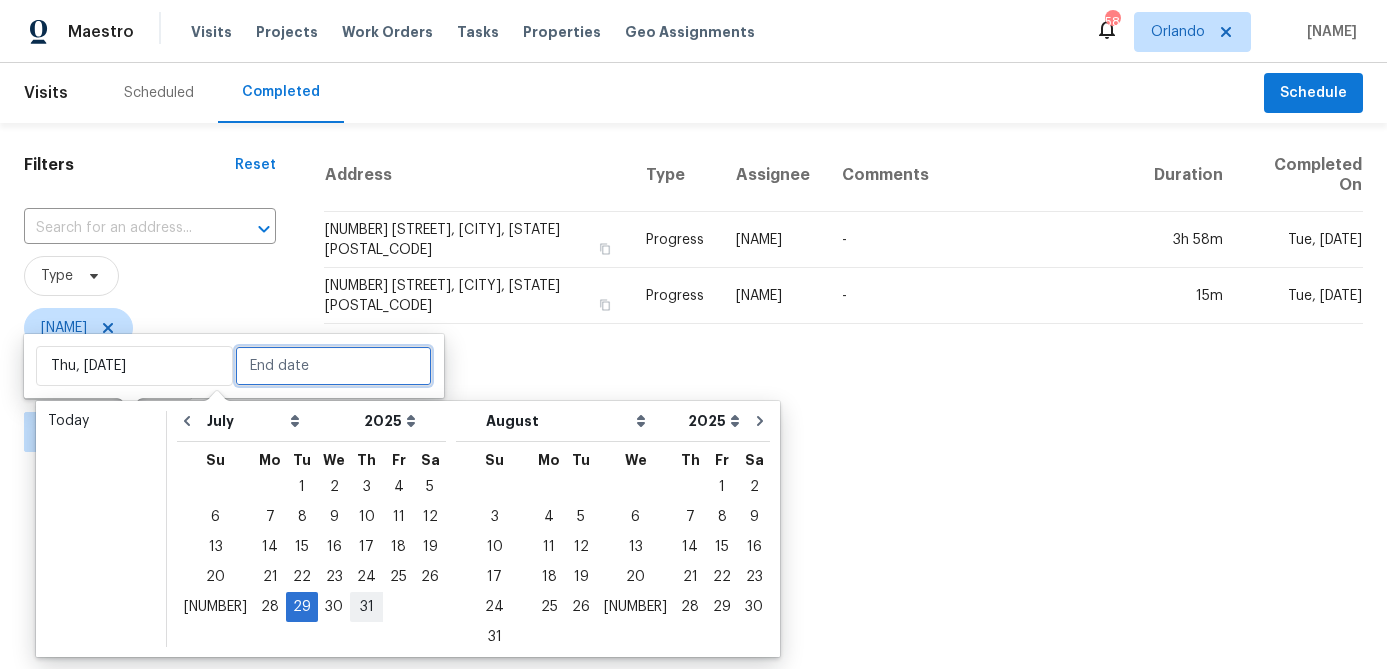 type on "Thu, [DATE]" 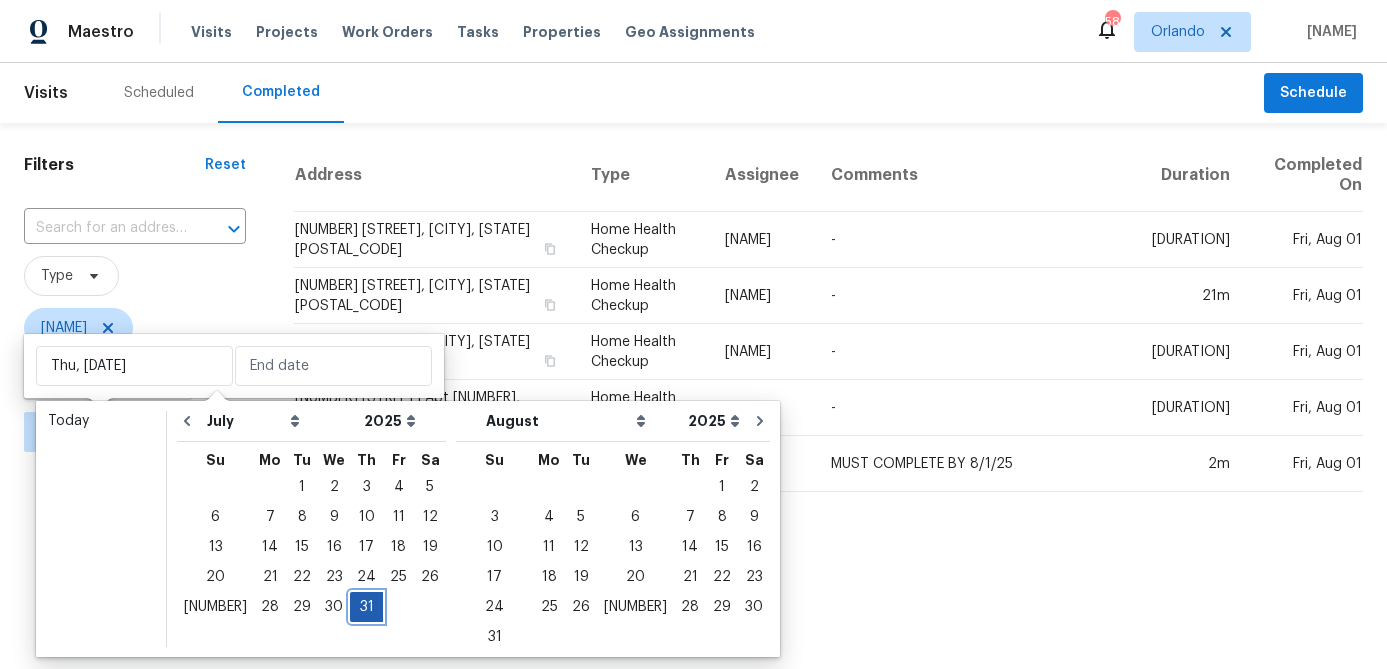 click on "31" at bounding box center [366, 607] 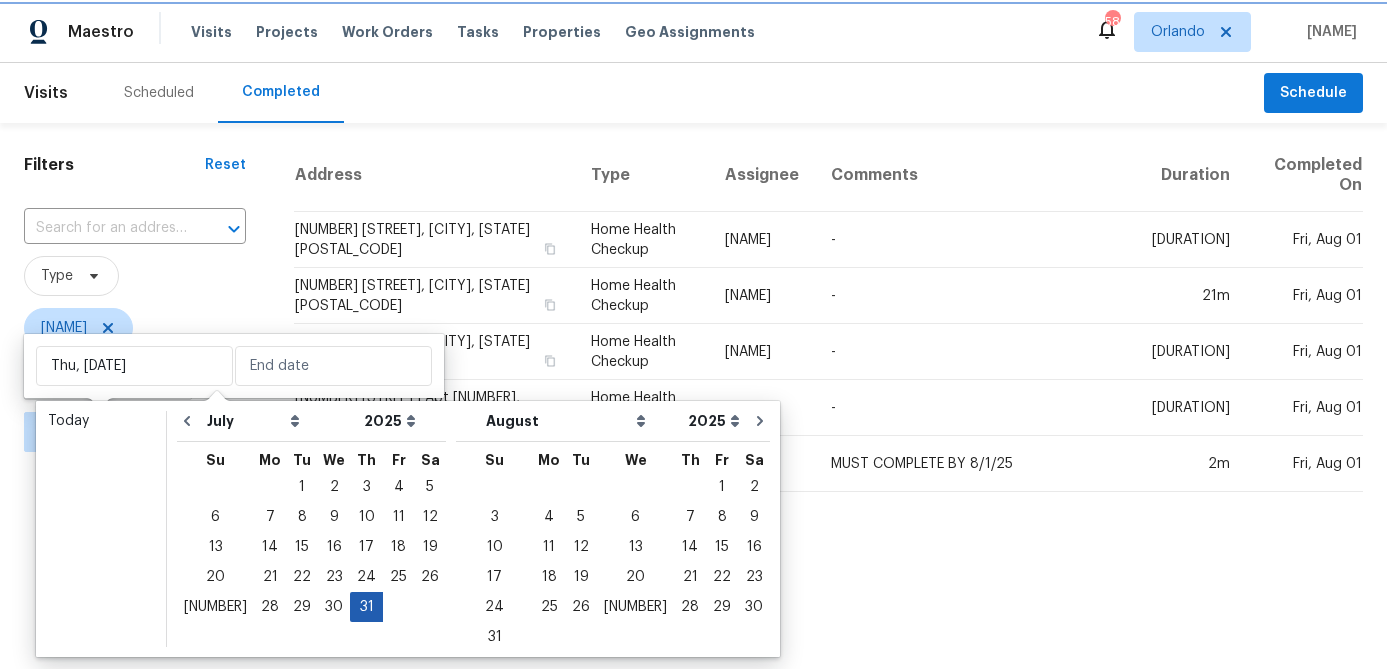 type on "Thu, [DATE]" 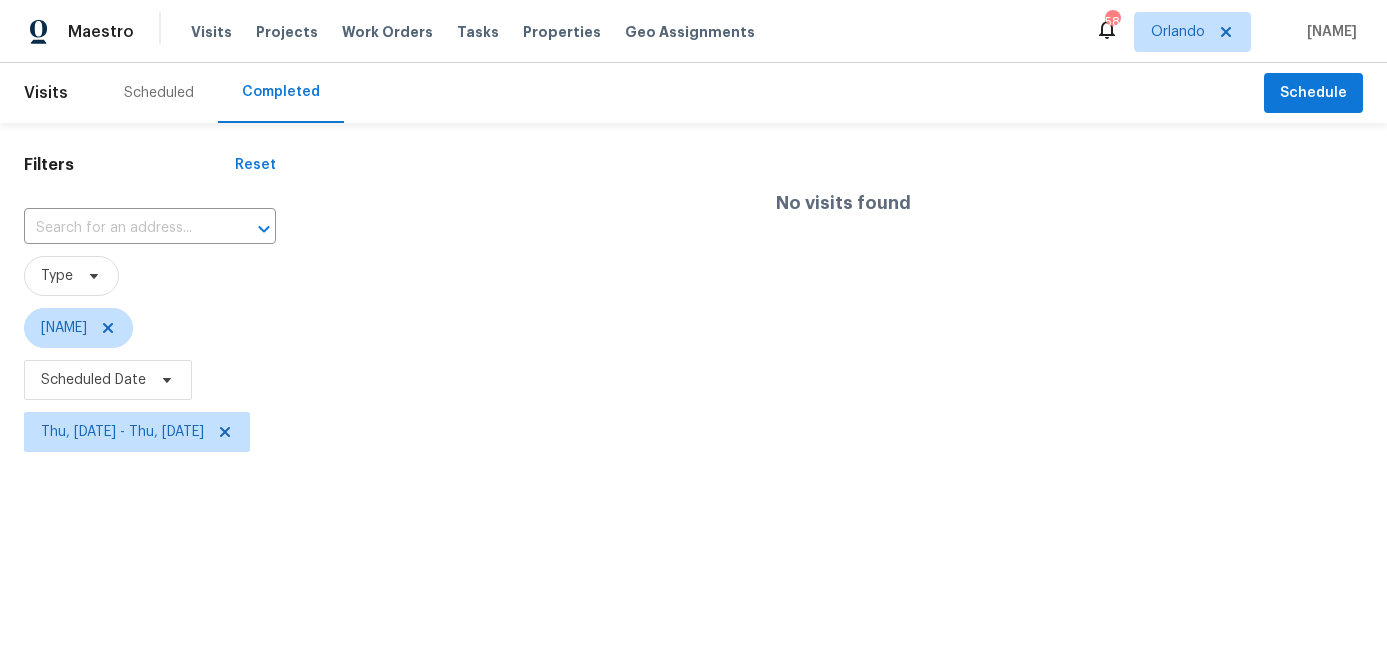 click on "Maestro Visits Projects Work Orders Tasks Properties Geo Assignments 58 [CITY] [FIRST] [LAST] Visits Scheduled Completed Schedule Filters Reset ​ Type [FIRST] [LAST] Scheduled Date Thu, Jul 31 - Thu, Jul 31 No visits found
Thu, Jul 31 Thu, Jul 31" at bounding box center [693, 229] 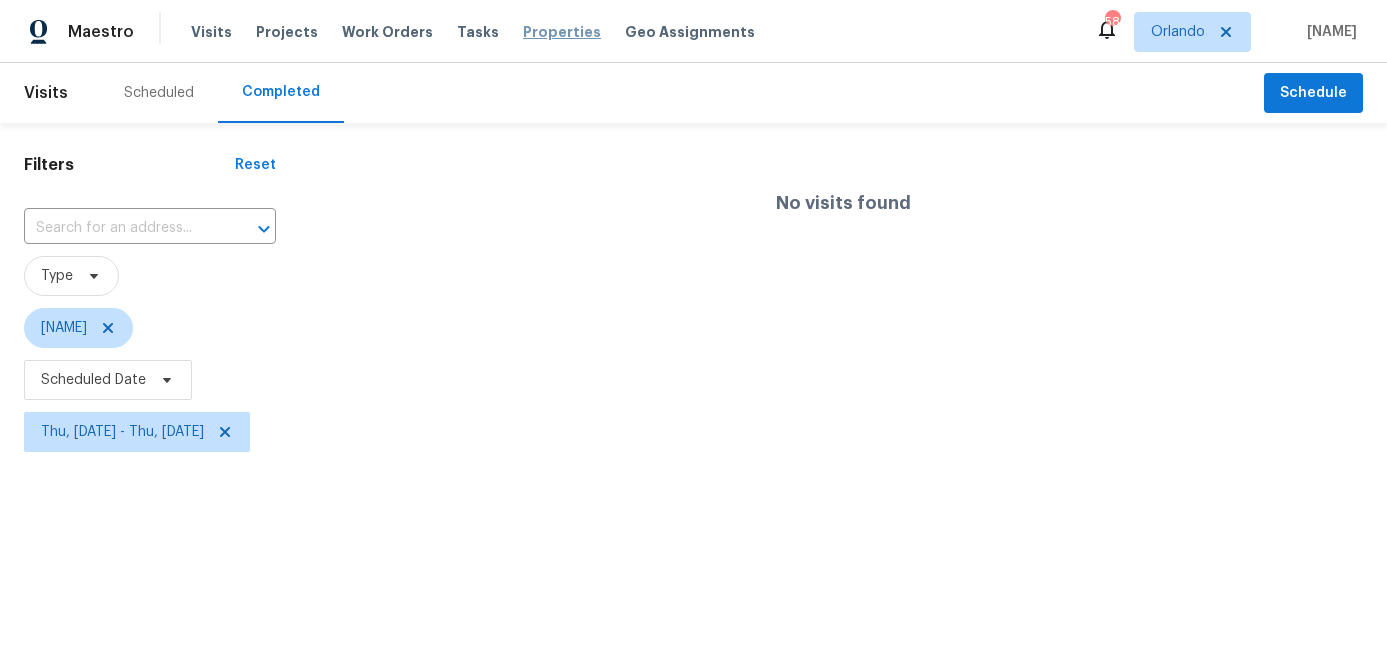 click on "Properties" at bounding box center [562, 32] 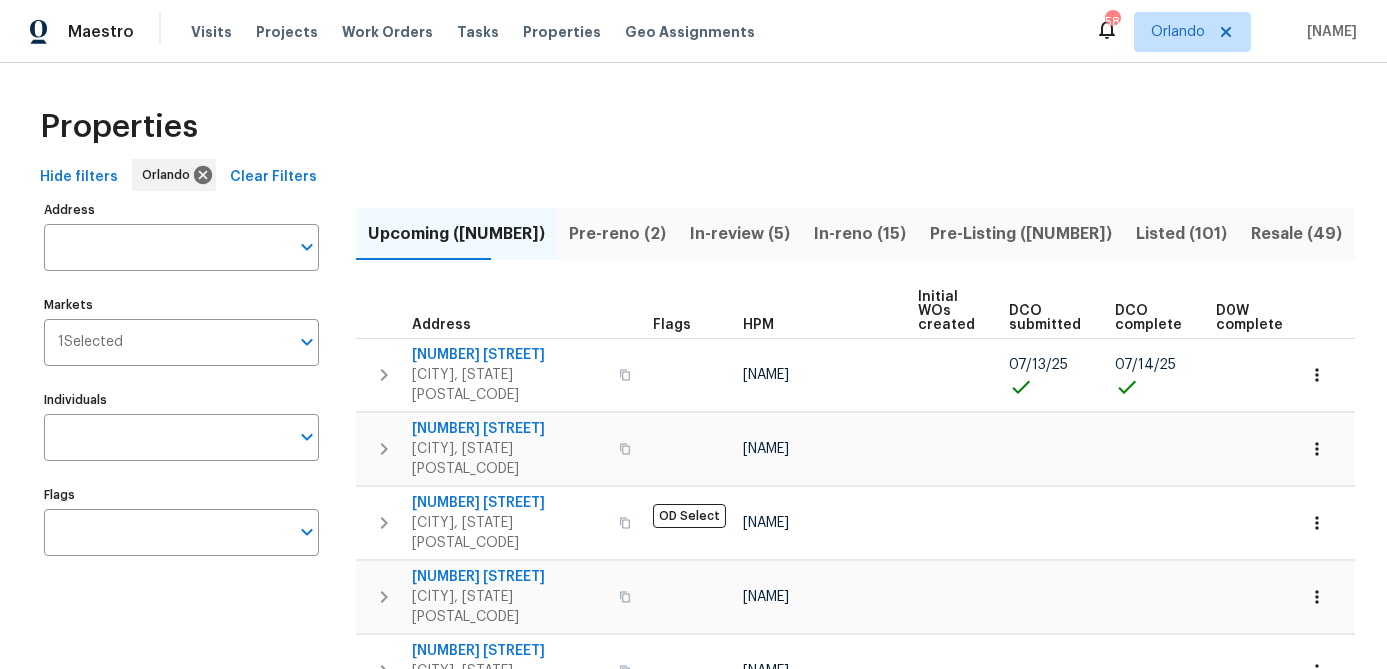click on "Hide filters" at bounding box center (79, 177) 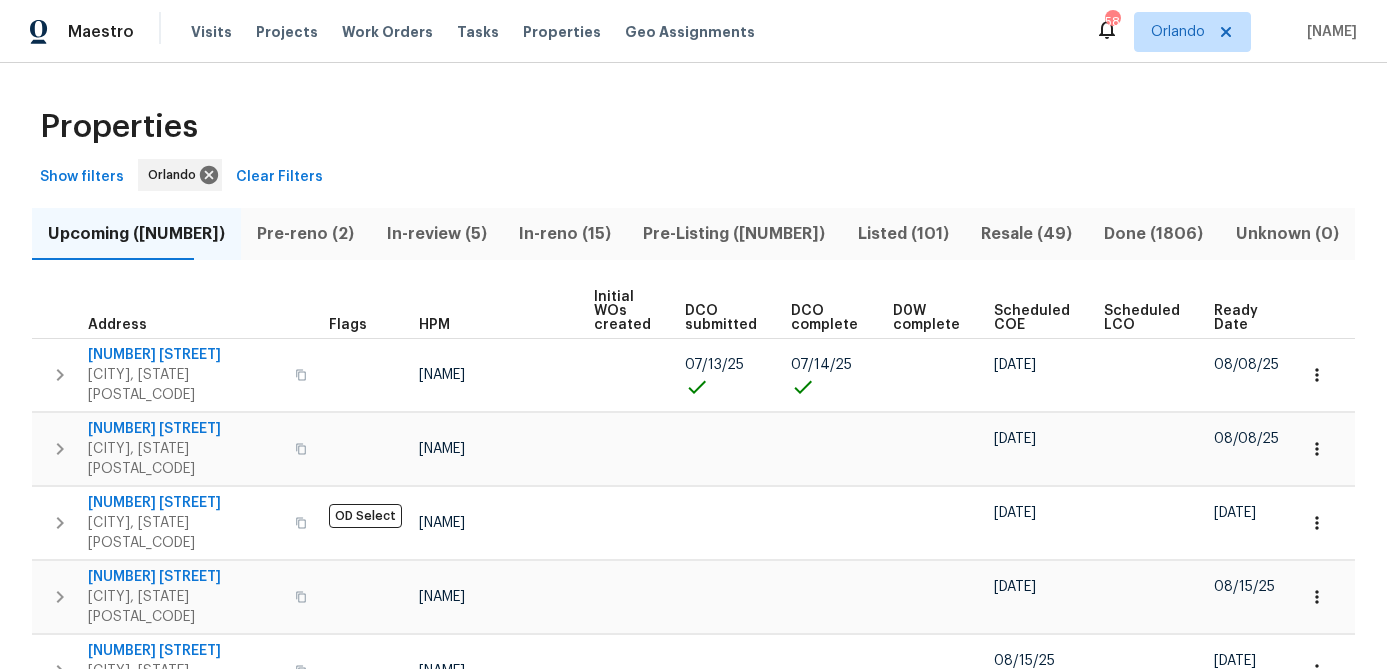 click on "In-reno (15)" at bounding box center (565, 234) 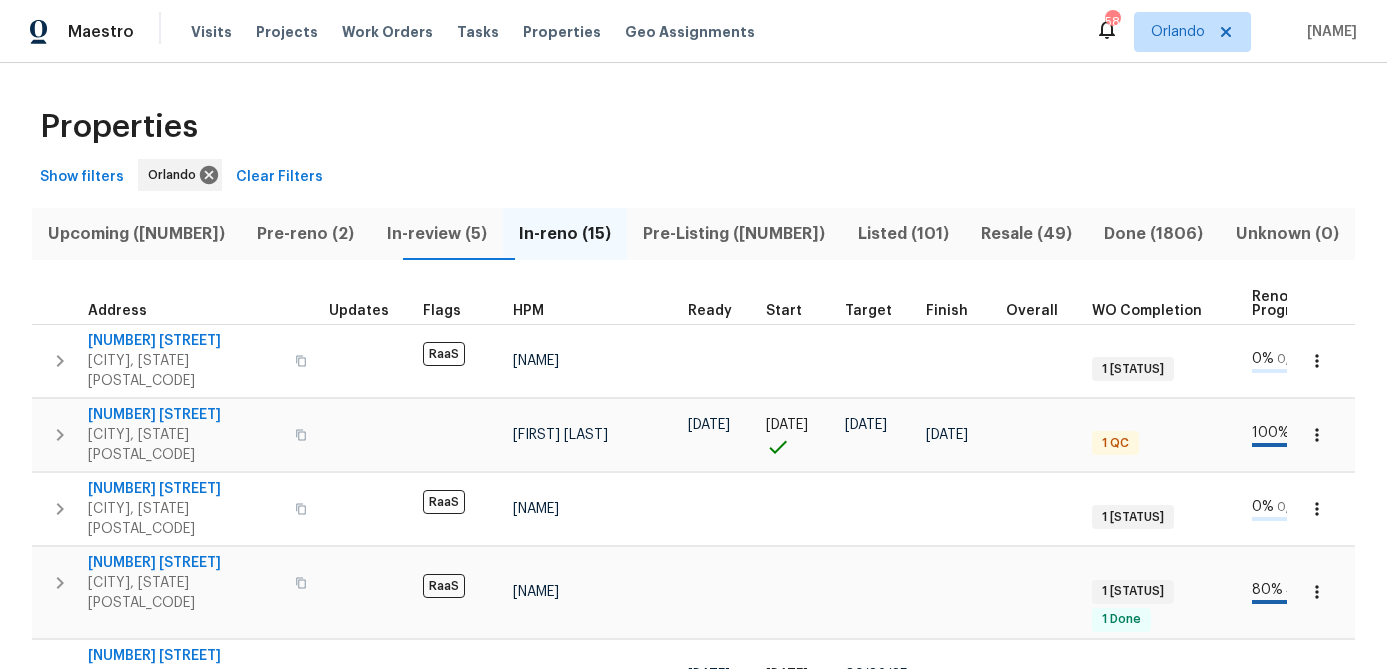 click on "Show filters" at bounding box center [82, 177] 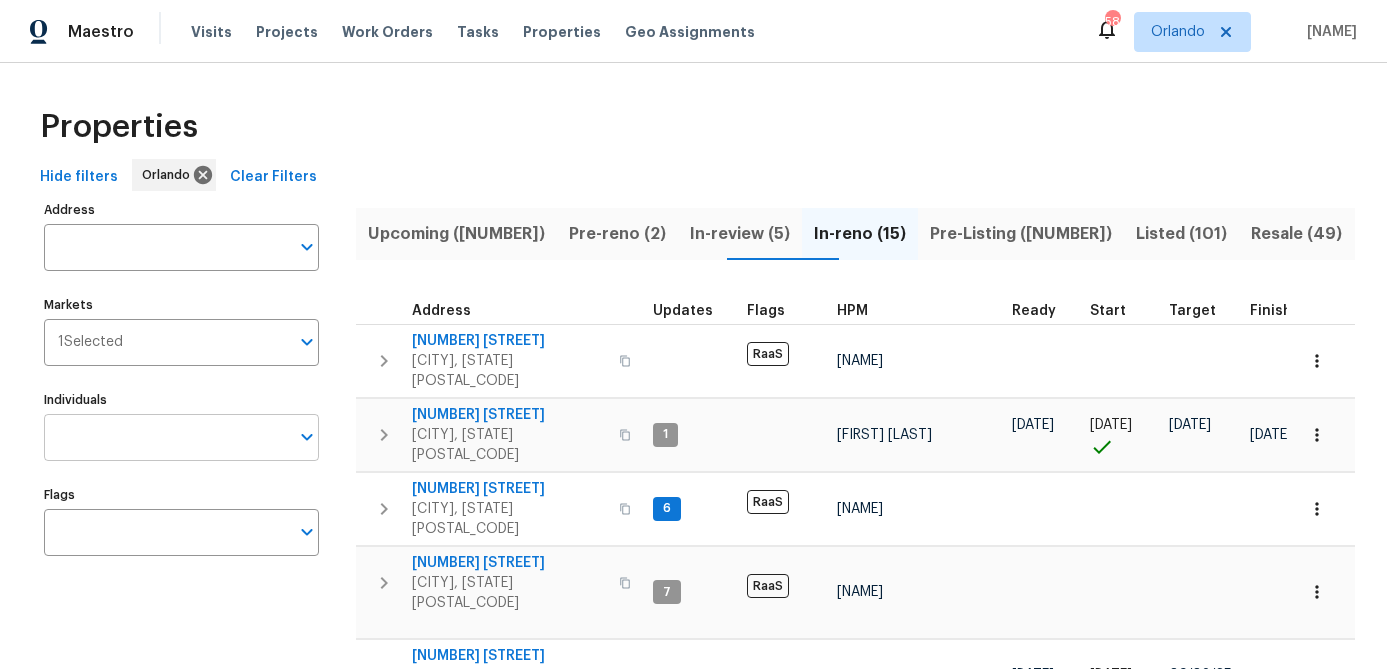 click on "Individuals" at bounding box center (166, 437) 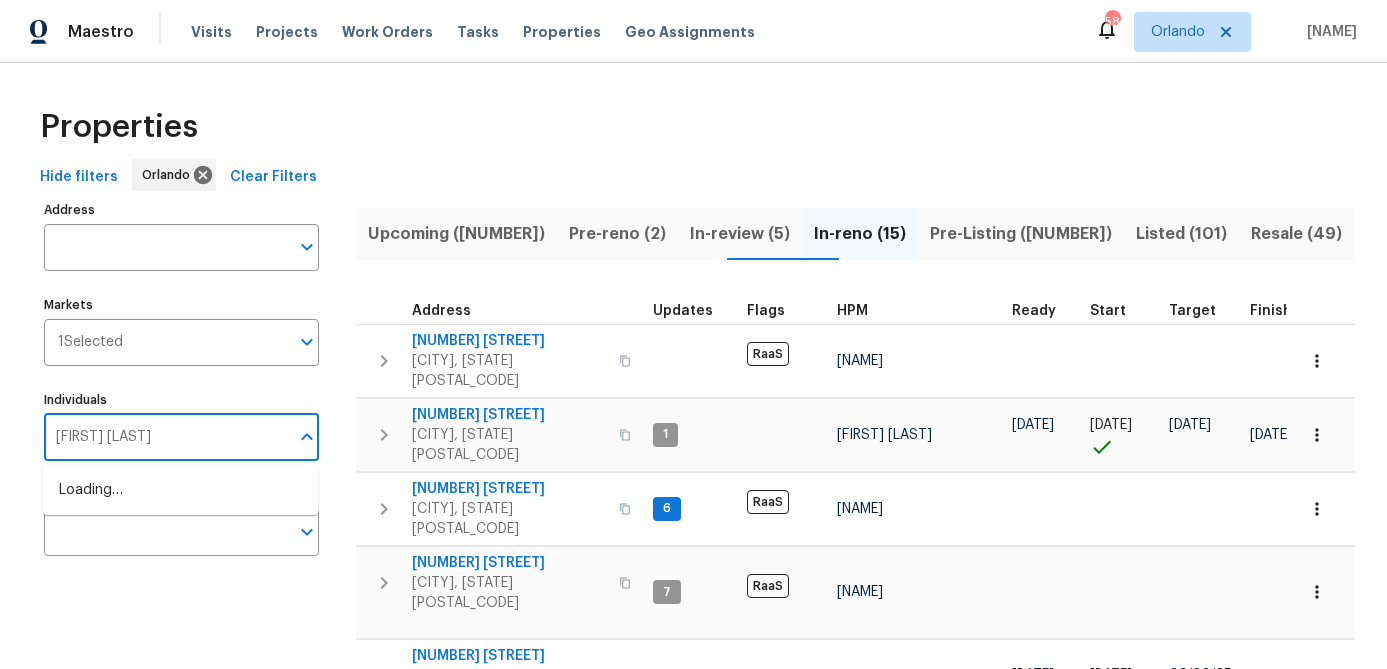 type on "[FIRST] [LAST]" 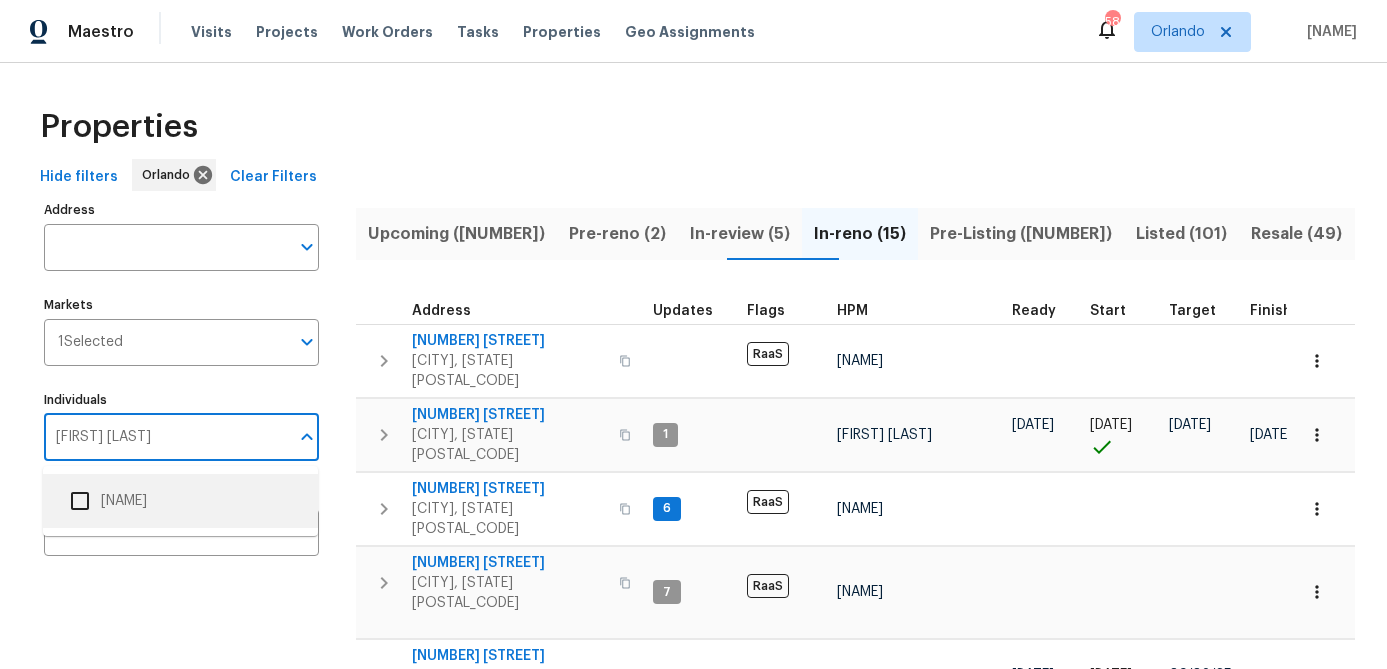 click at bounding box center (80, 501) 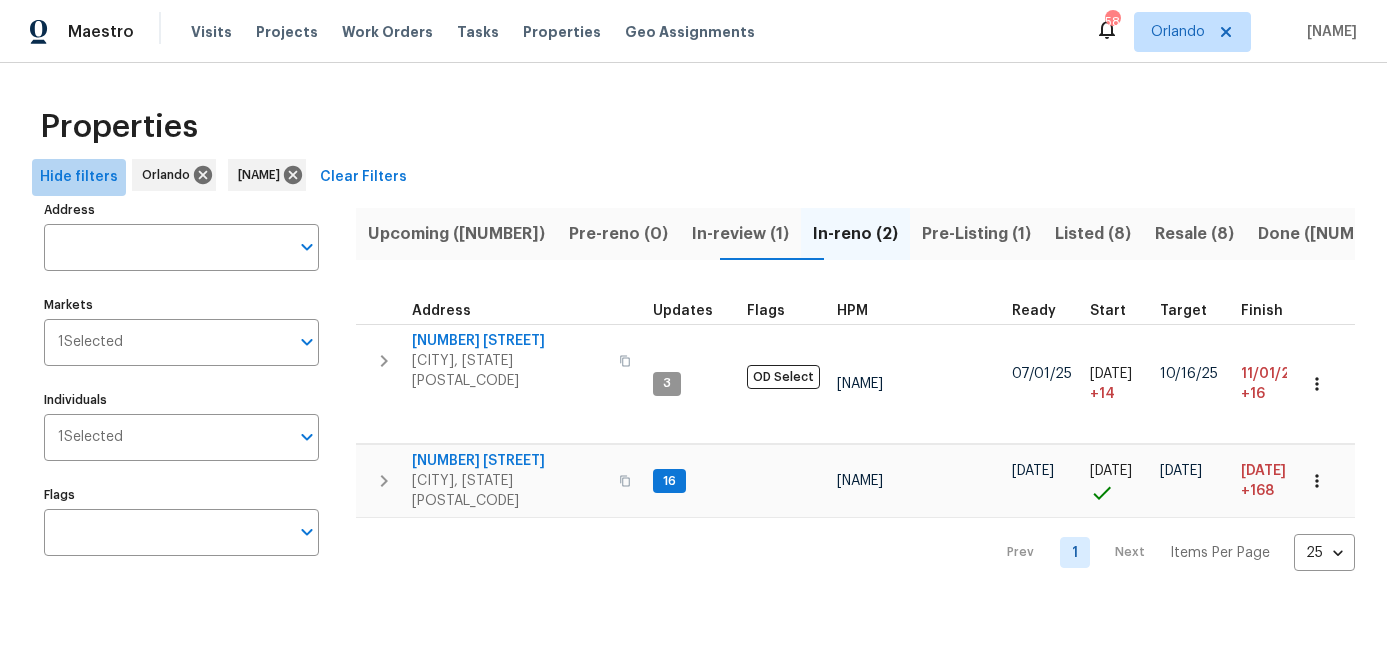 click on "Hide filters" at bounding box center (79, 177) 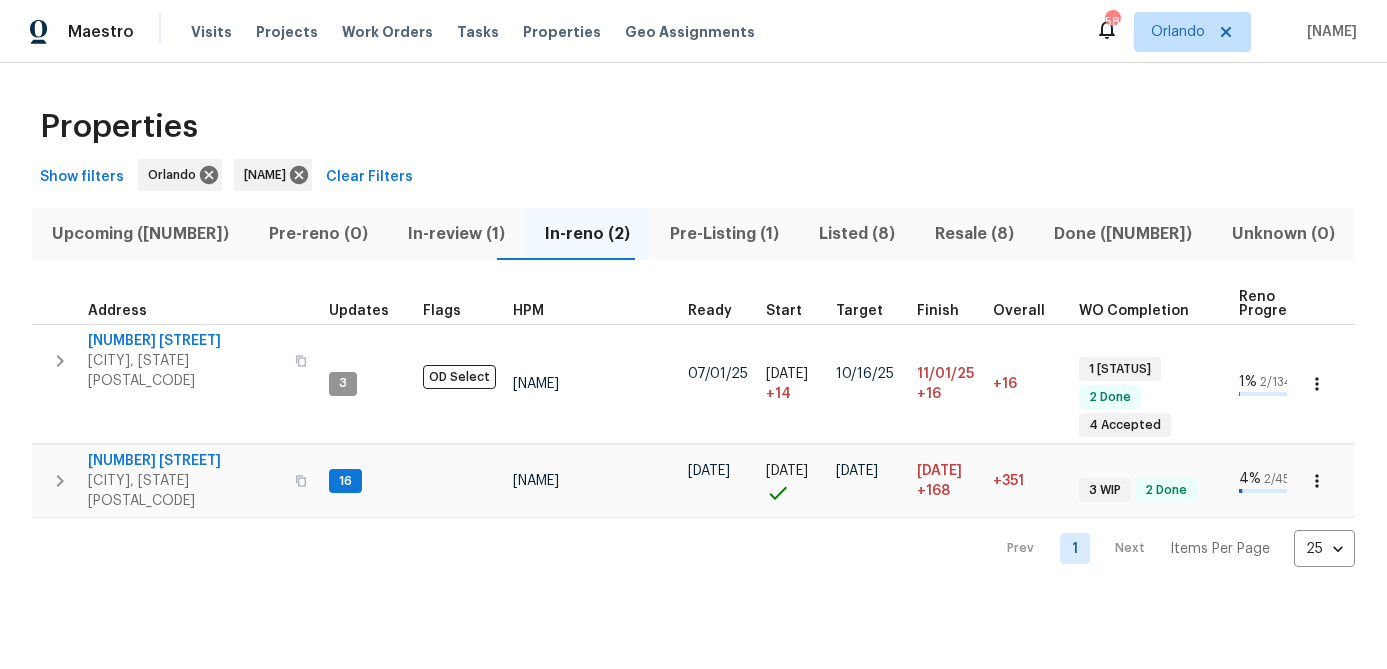click on "Resale (8)" at bounding box center (974, 234) 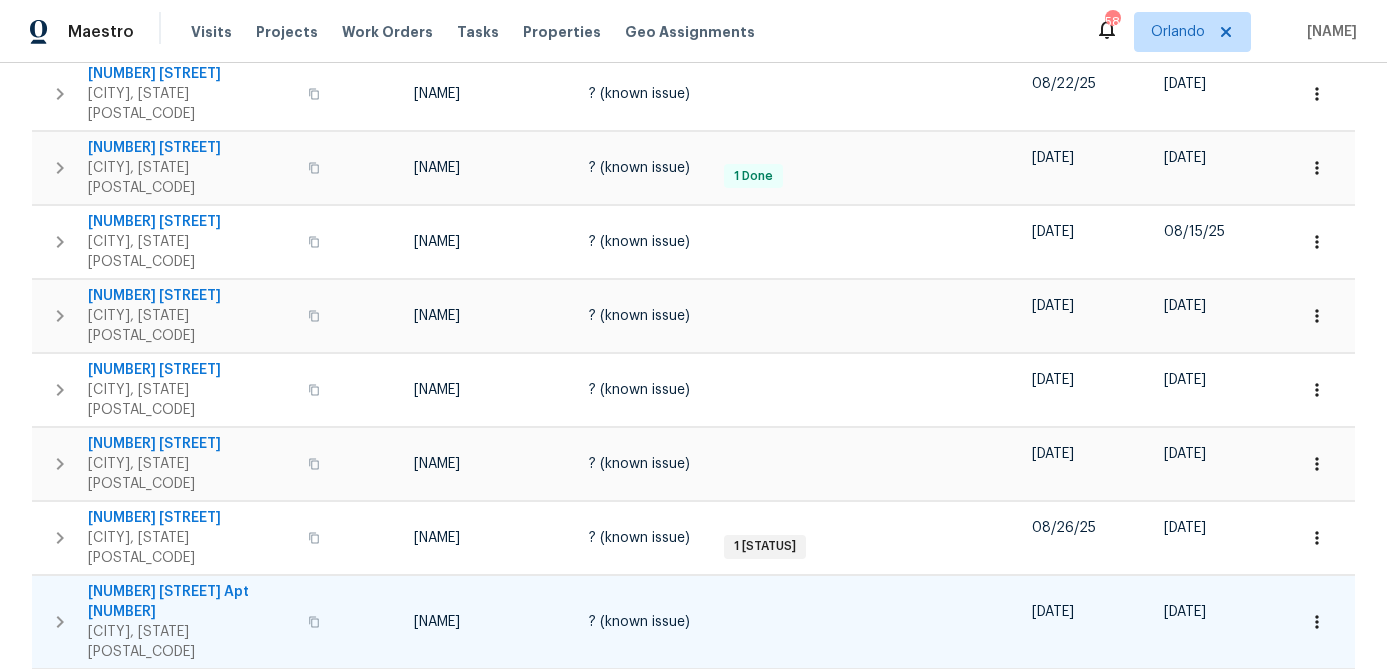 scroll, scrollTop: 271, scrollLeft: 0, axis: vertical 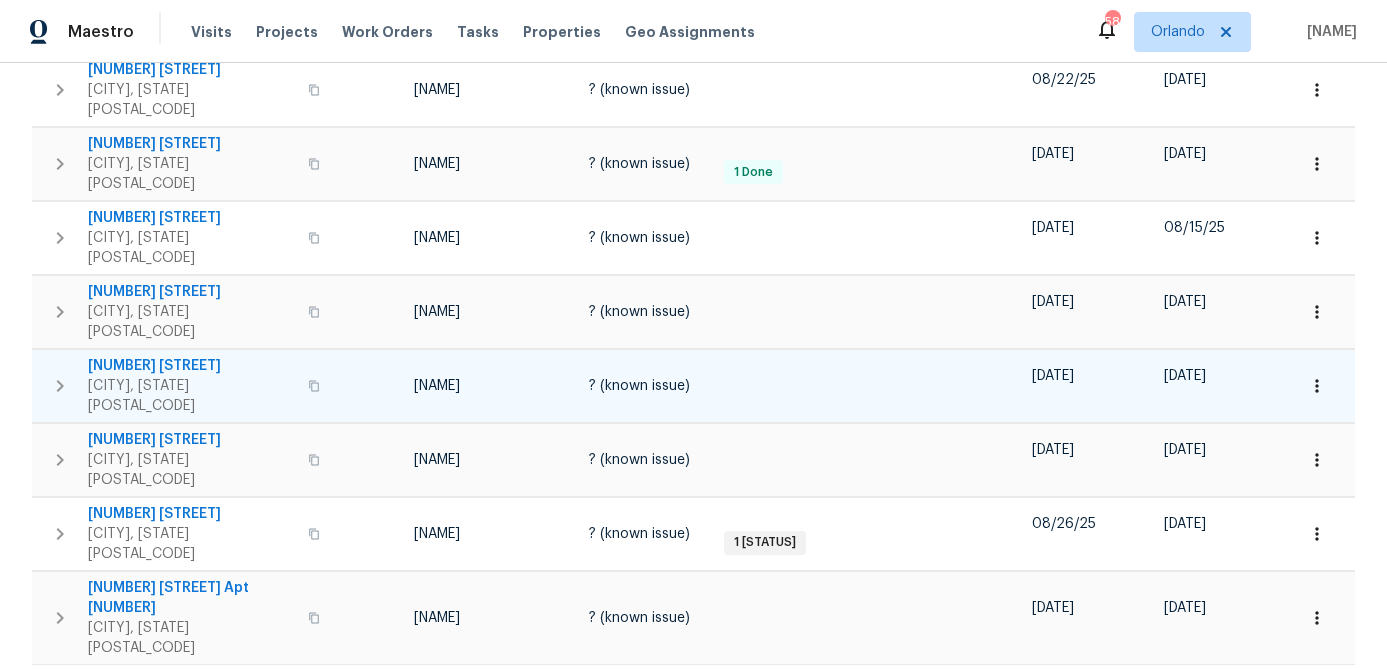 click 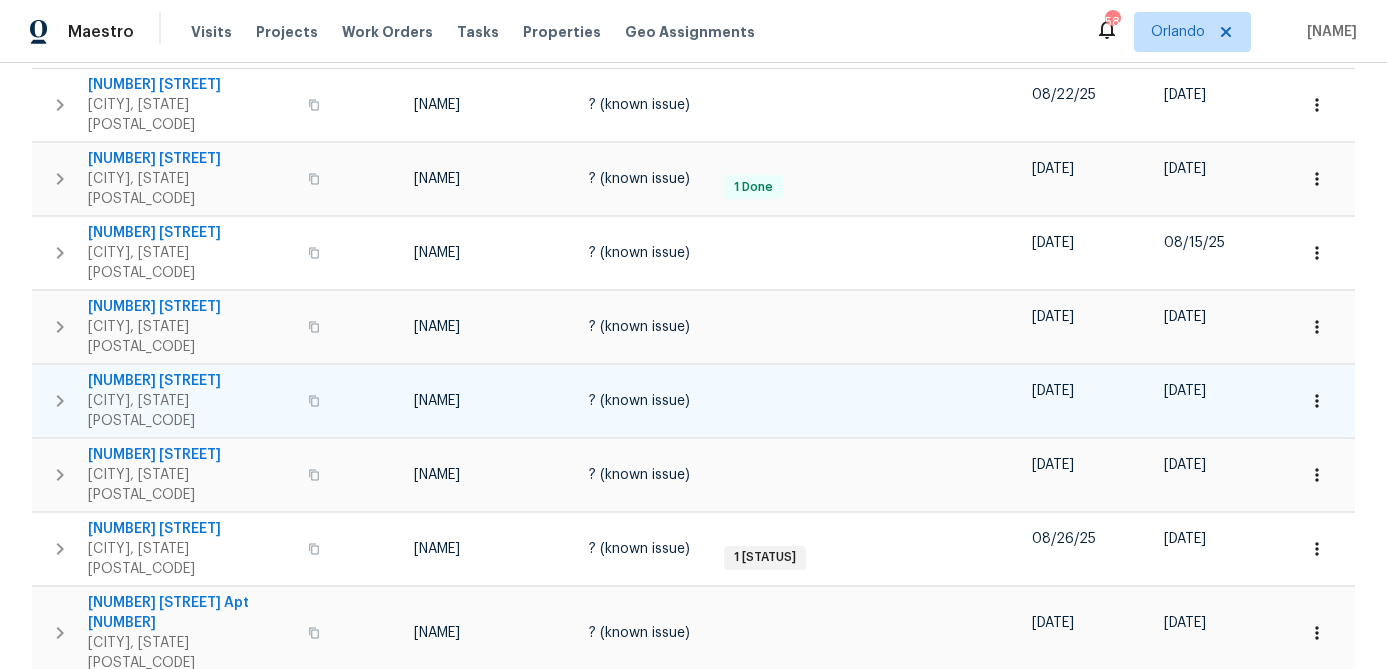 scroll, scrollTop: 227, scrollLeft: 0, axis: vertical 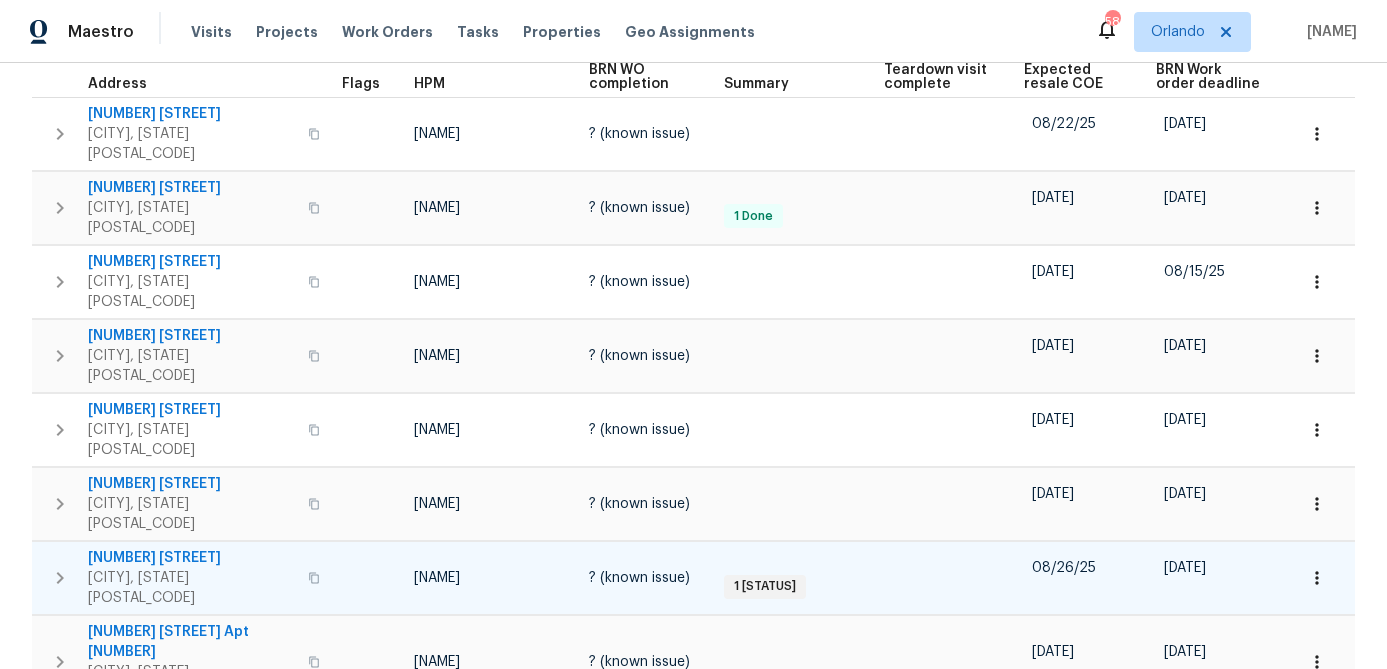 click 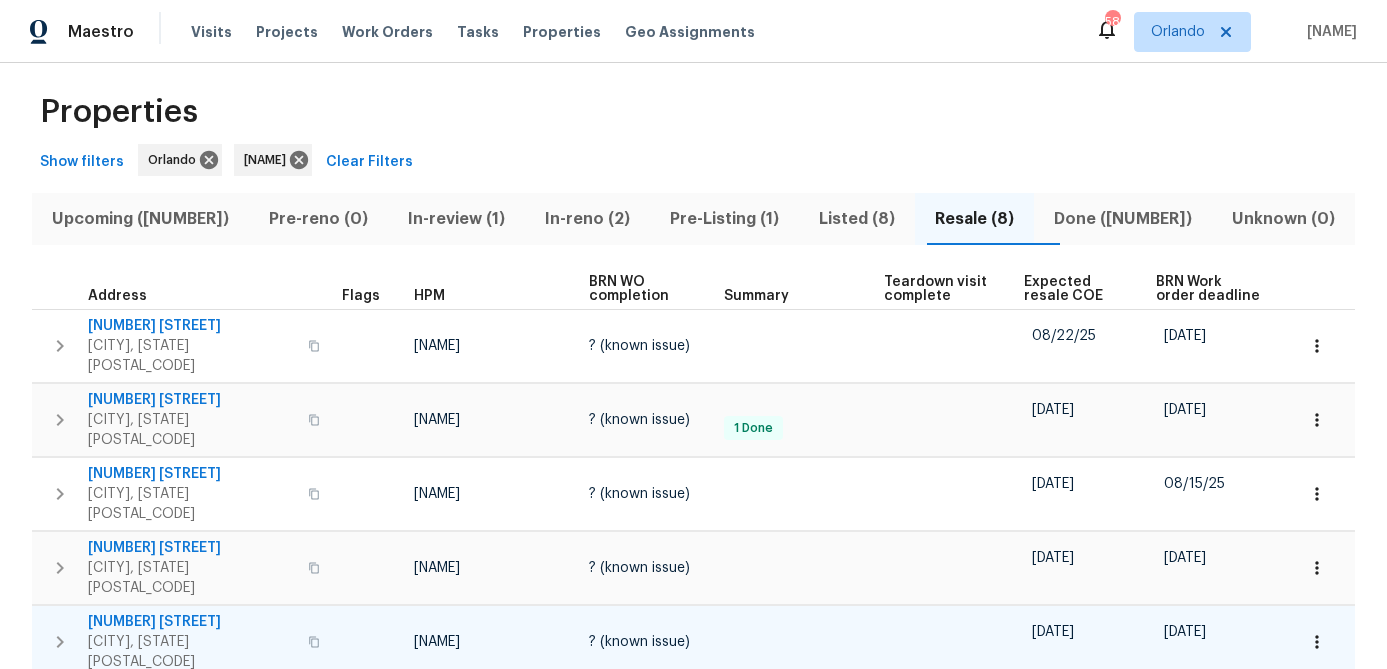 scroll, scrollTop: 0, scrollLeft: 0, axis: both 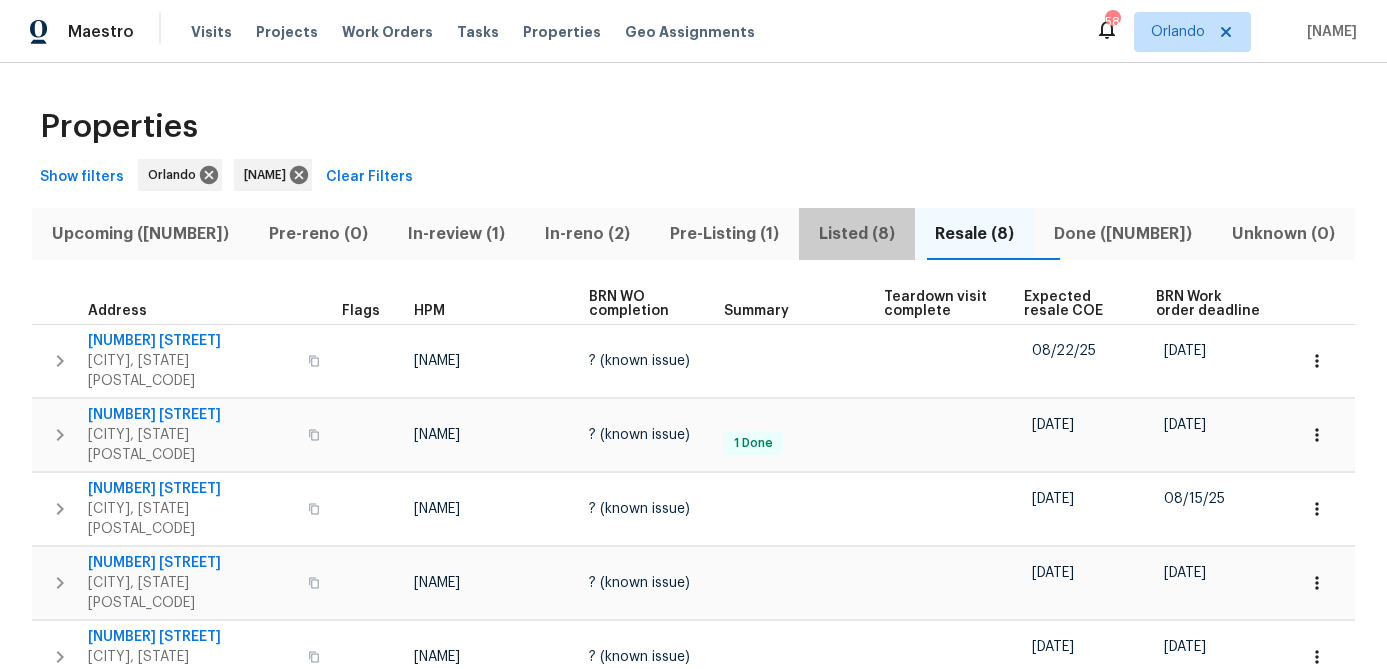 click on "Listed (8)" at bounding box center [857, 234] 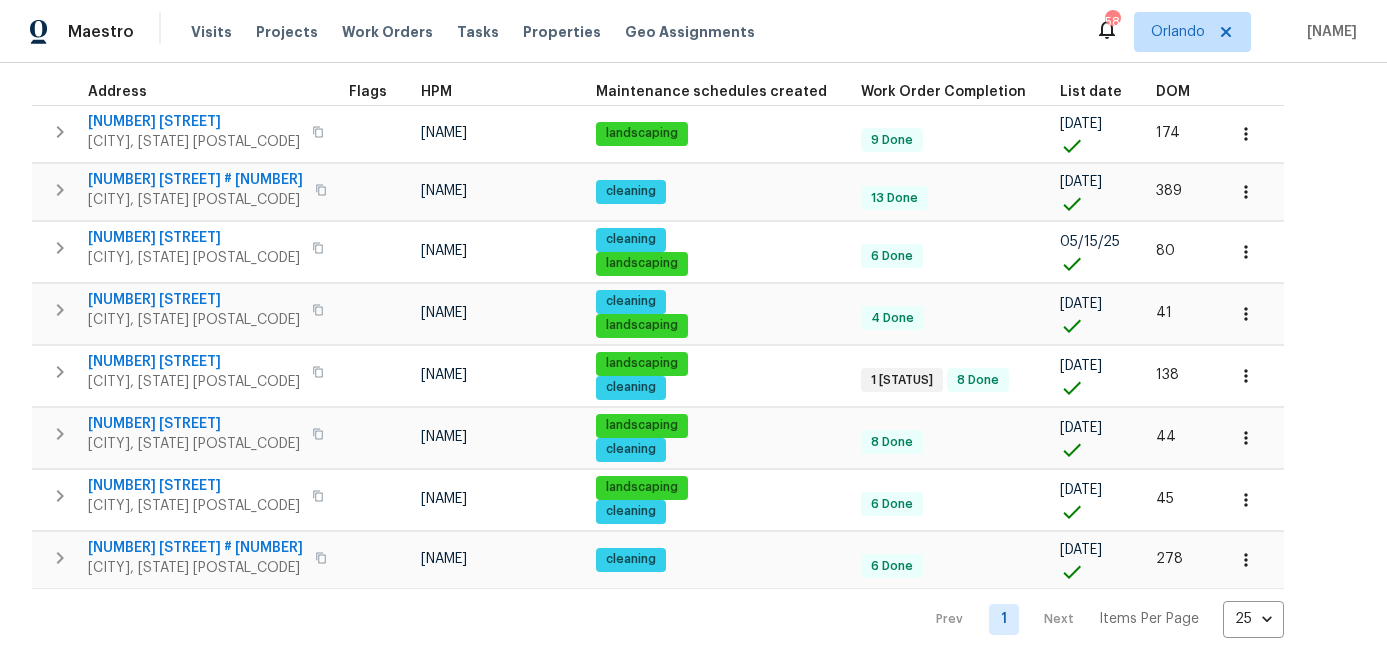 scroll, scrollTop: 0, scrollLeft: 0, axis: both 